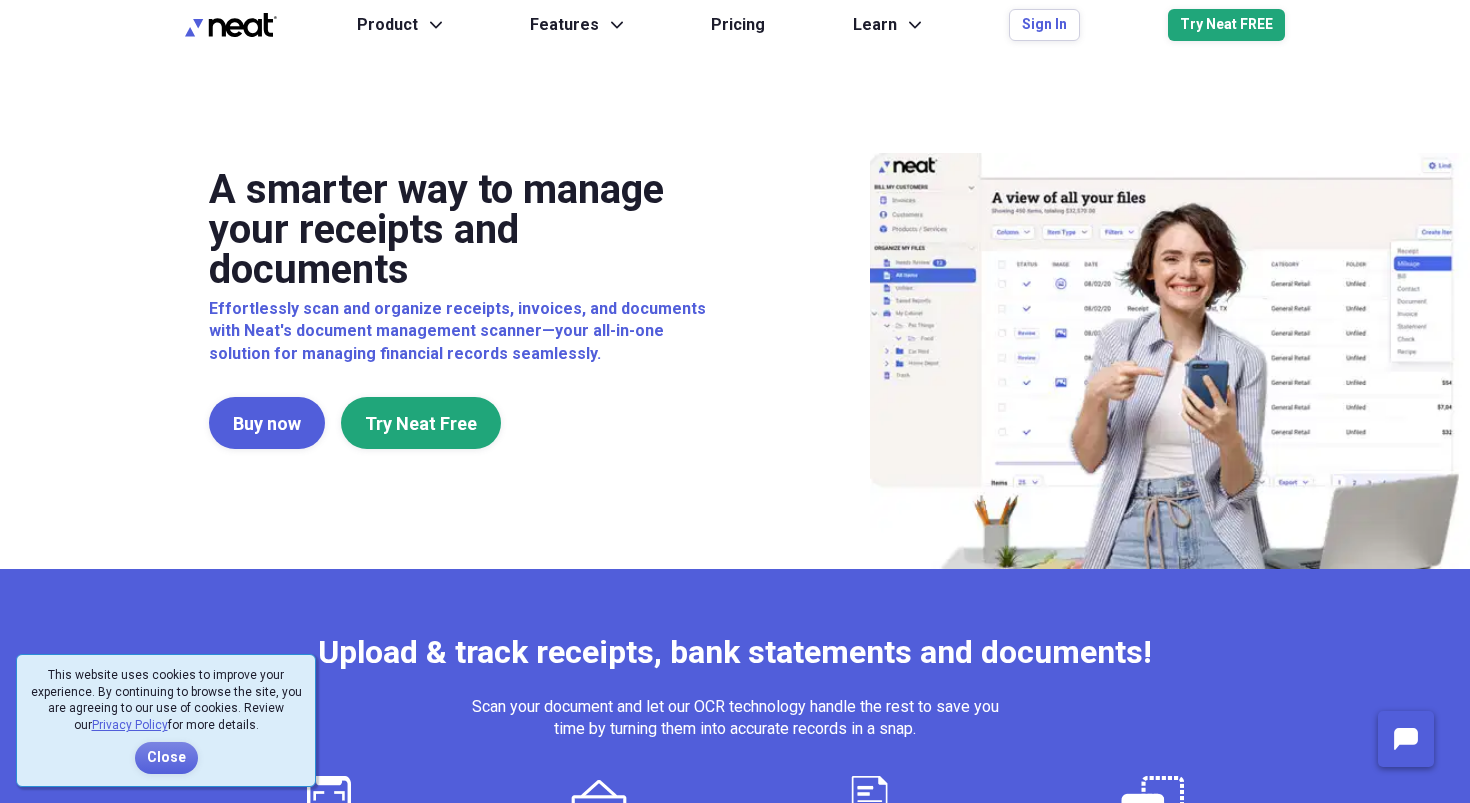 scroll, scrollTop: 0, scrollLeft: 0, axis: both 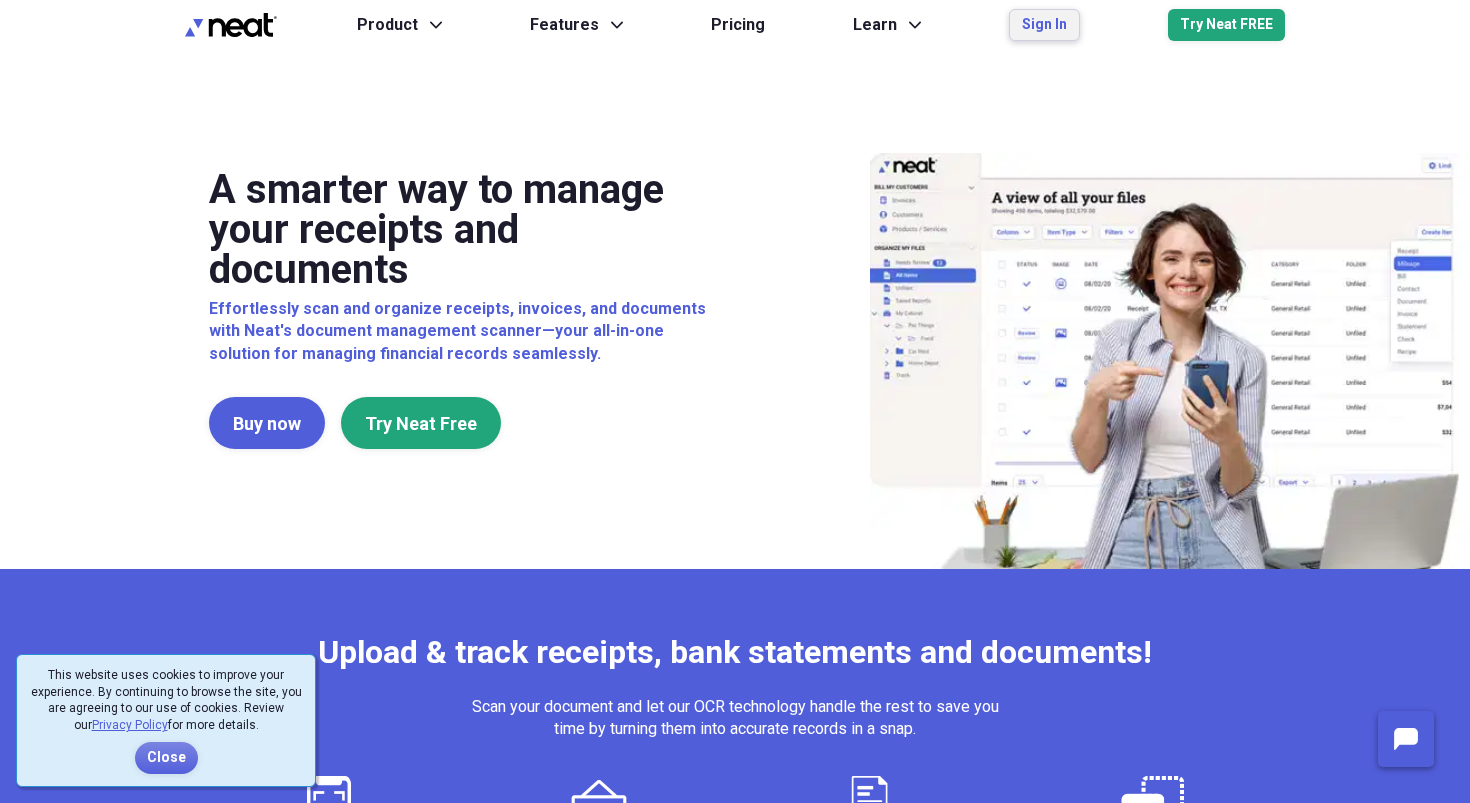 click on "Sign In" at bounding box center [1044, 25] 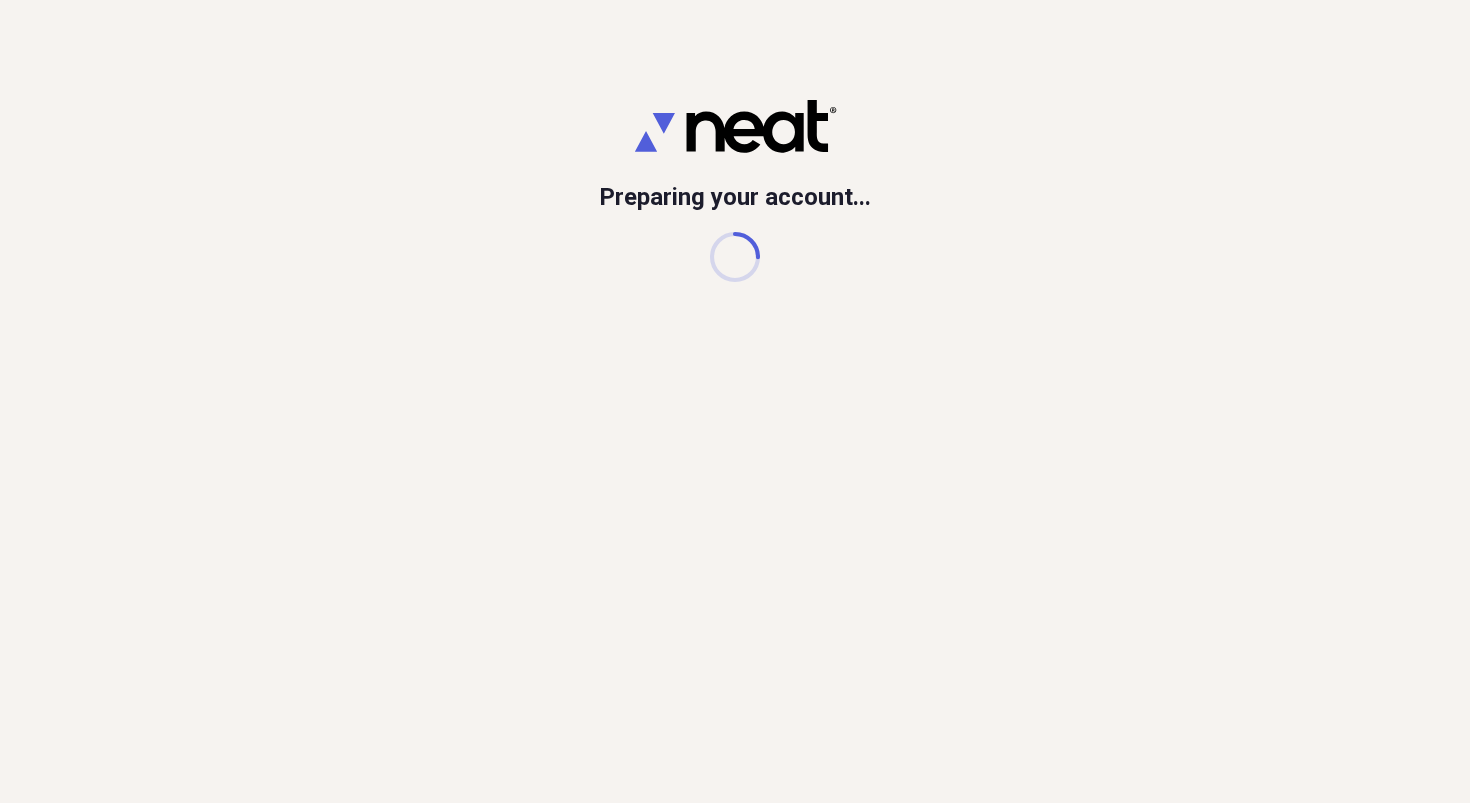scroll, scrollTop: 0, scrollLeft: 0, axis: both 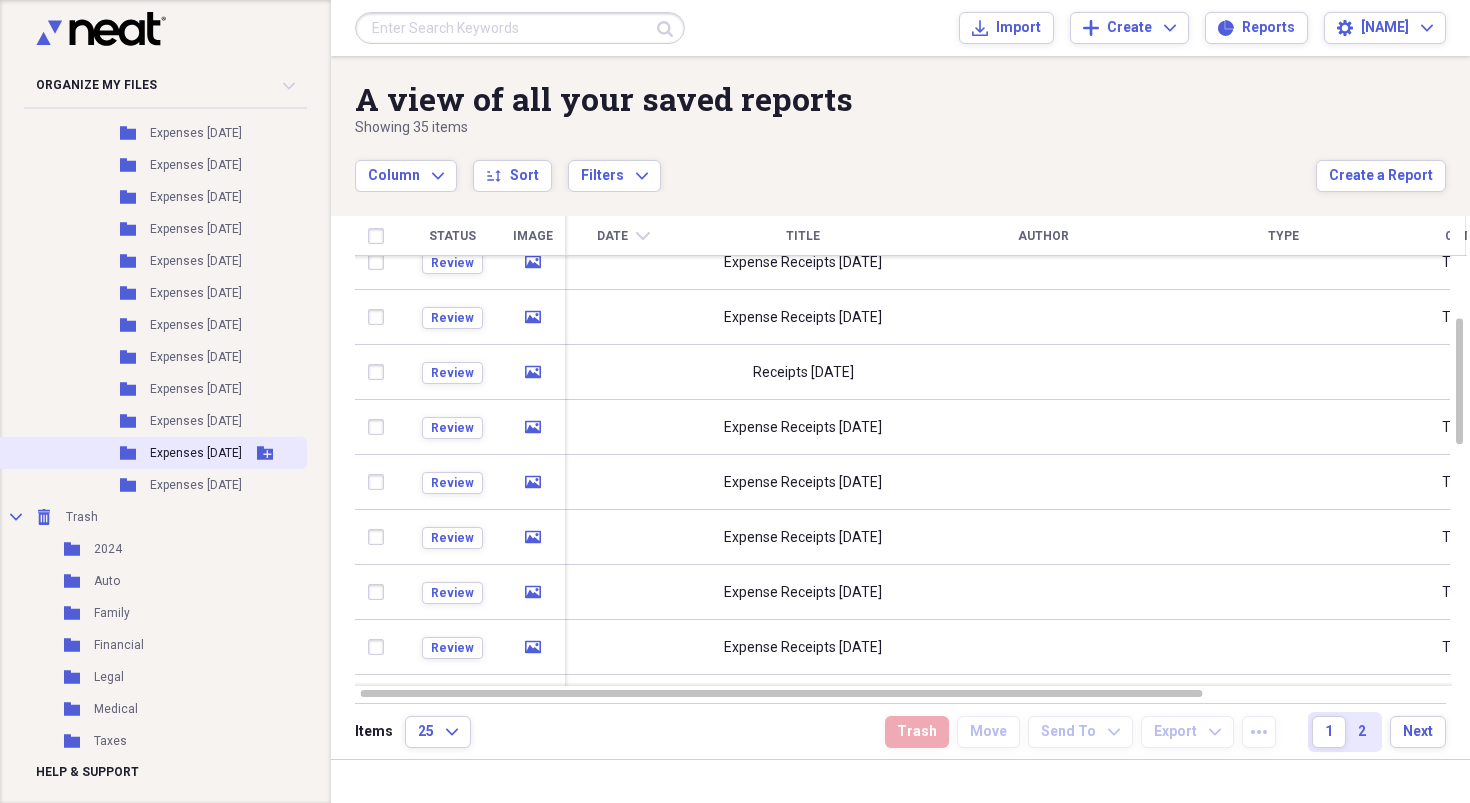 click on "Expenses [DATE]" at bounding box center [196, 453] 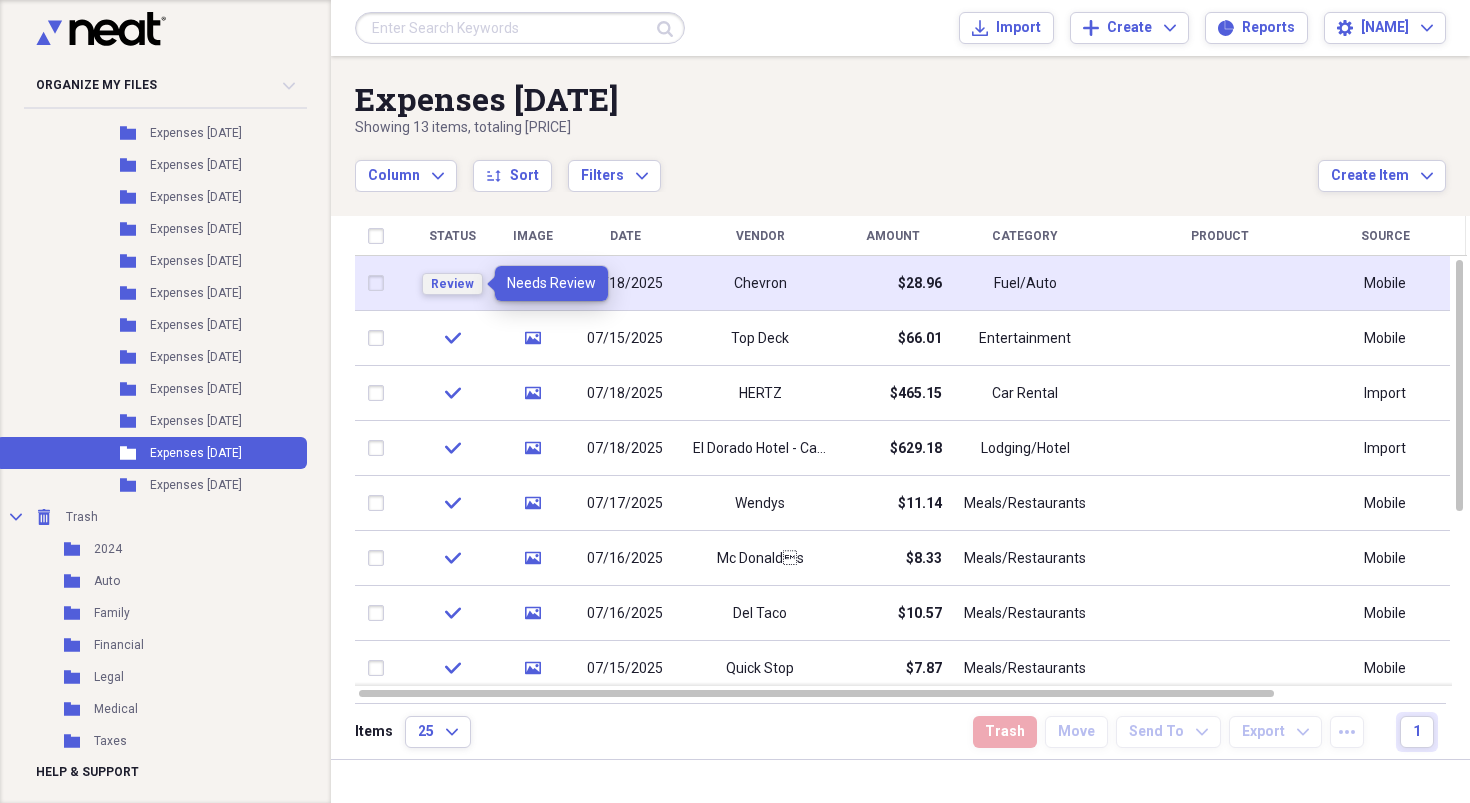 click on "Review" at bounding box center [452, 284] 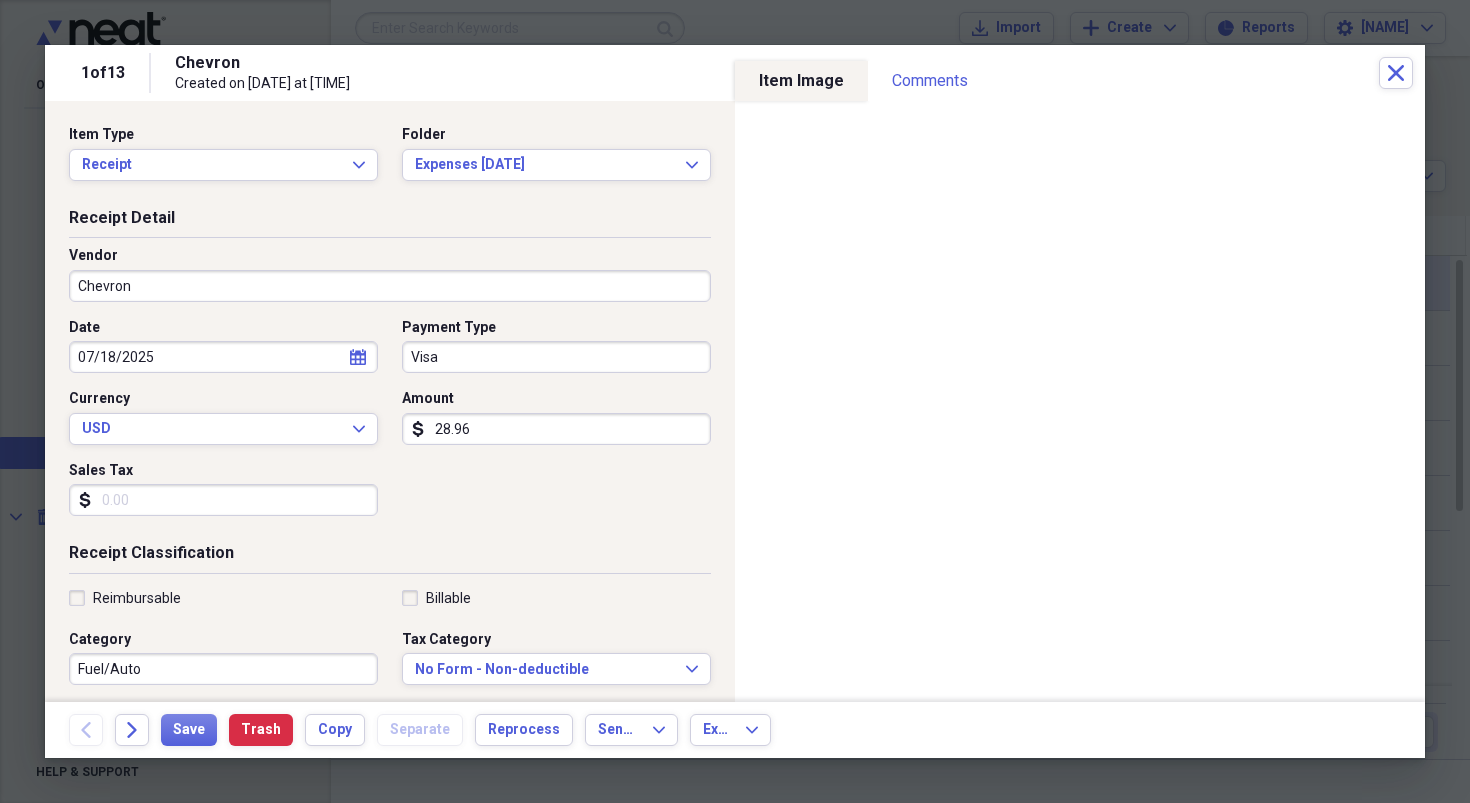 click on "Reimbursable" at bounding box center [125, 598] 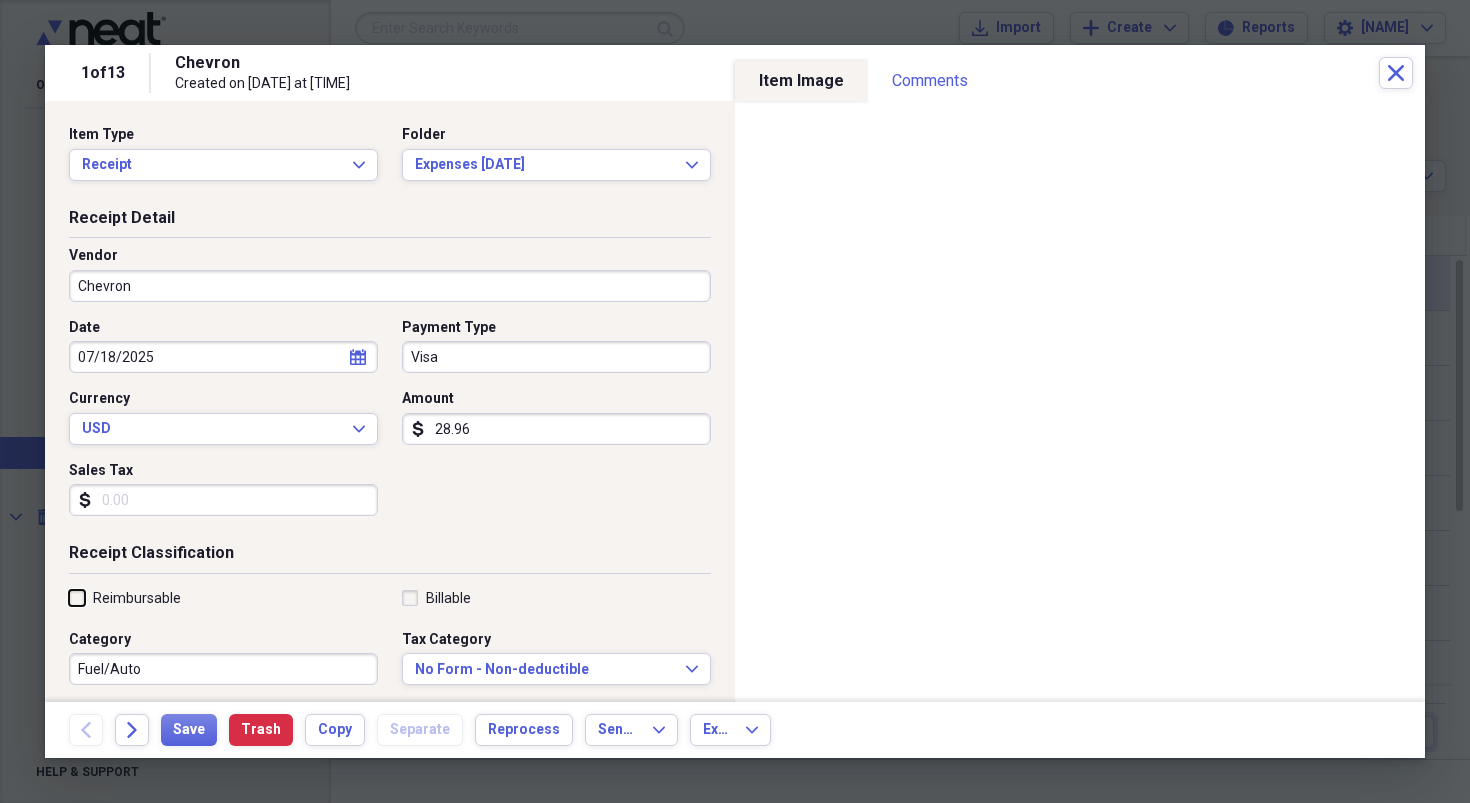 click on "Reimbursable" at bounding box center [69, 597] 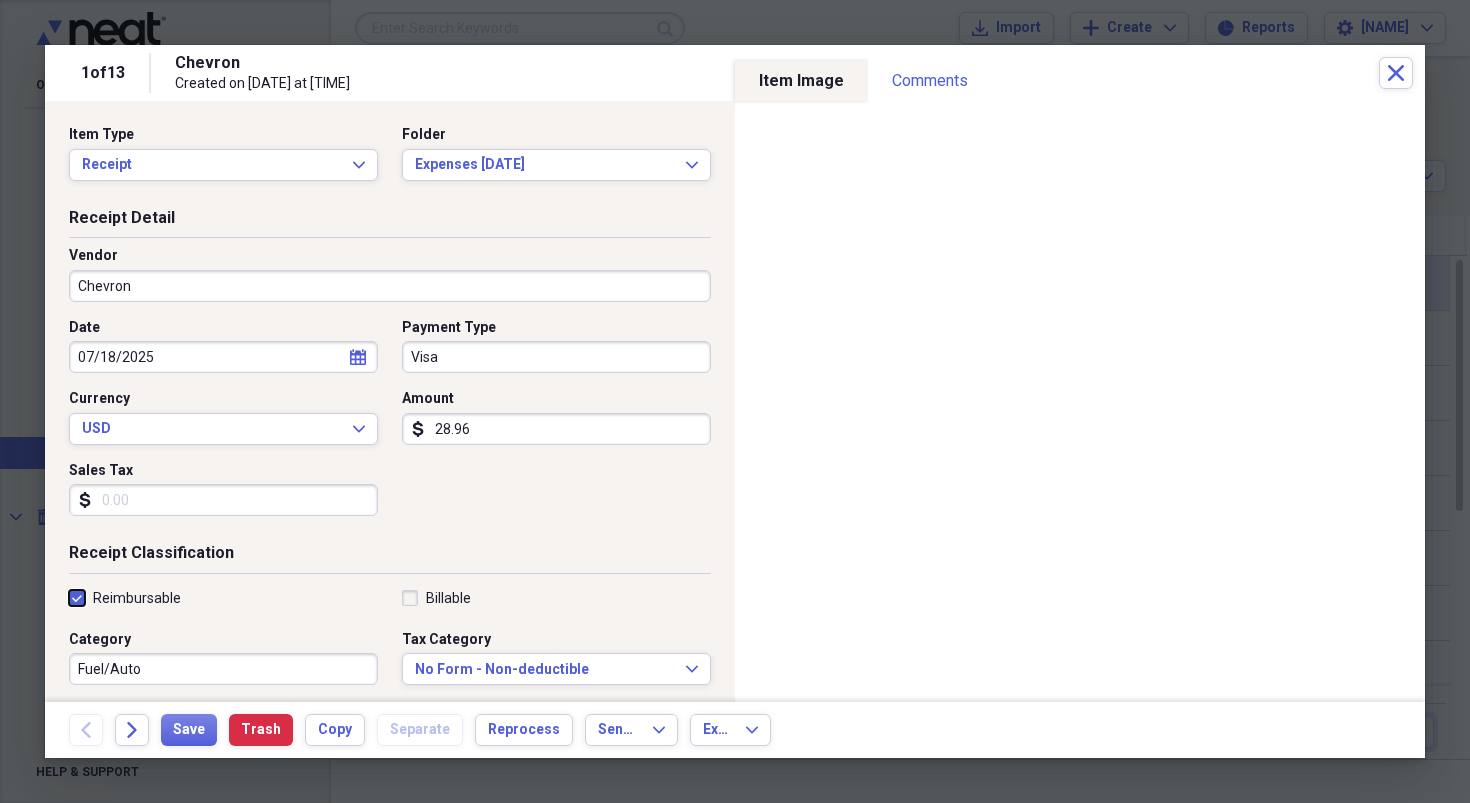 checkbox on "true" 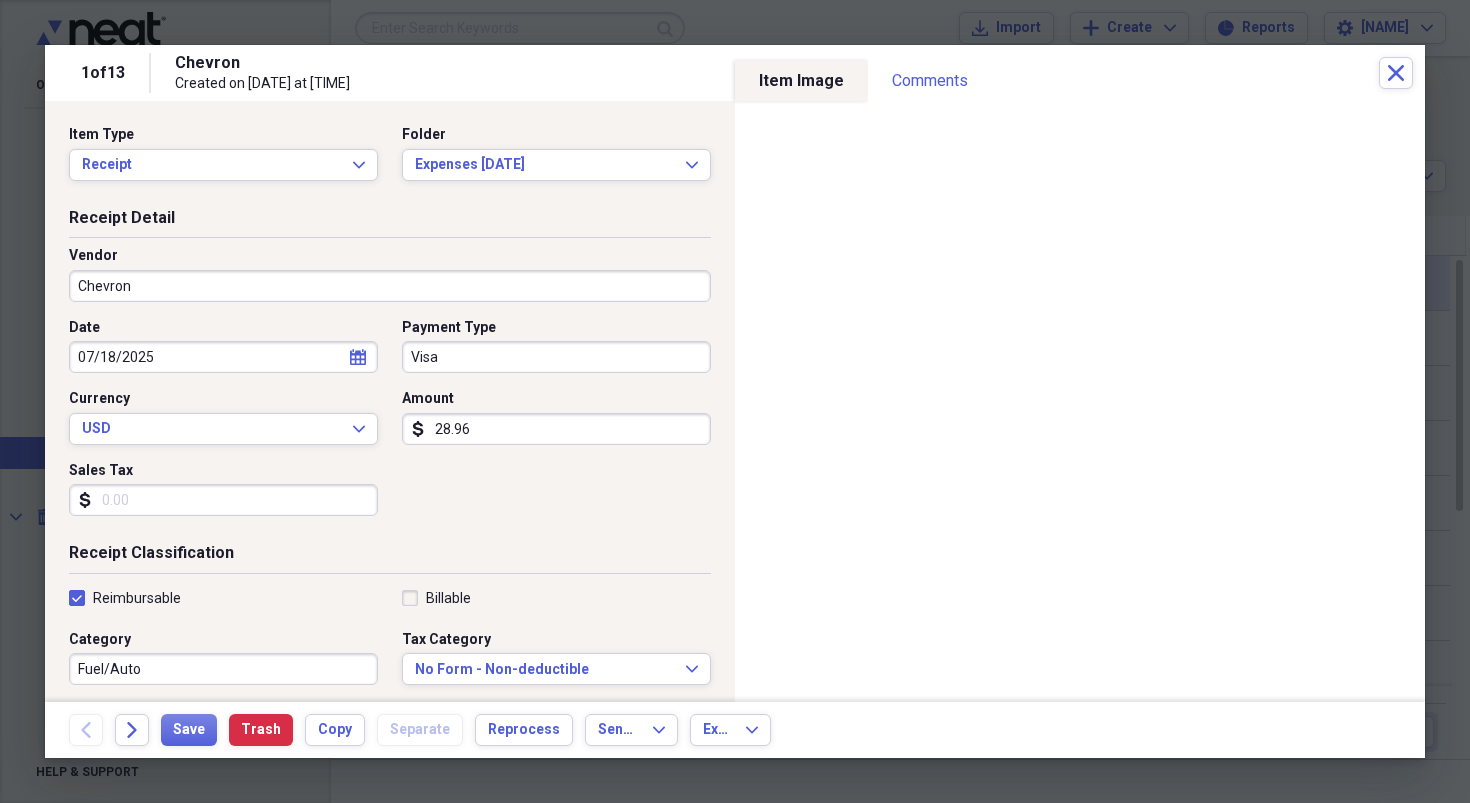 drag, startPoint x: 580, startPoint y: 78, endPoint x: 562, endPoint y: 32, distance: 49.396355 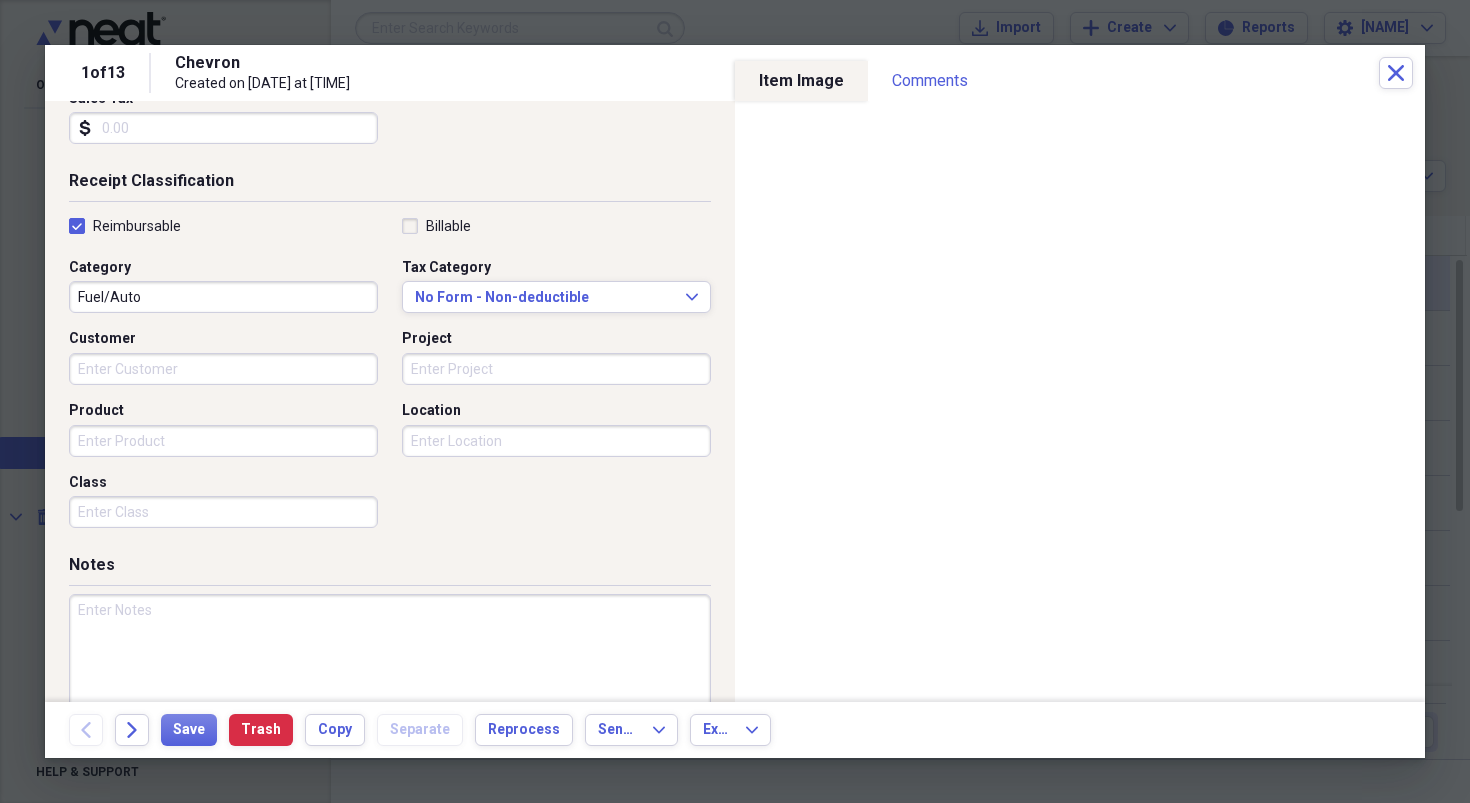 scroll, scrollTop: 0, scrollLeft: 0, axis: both 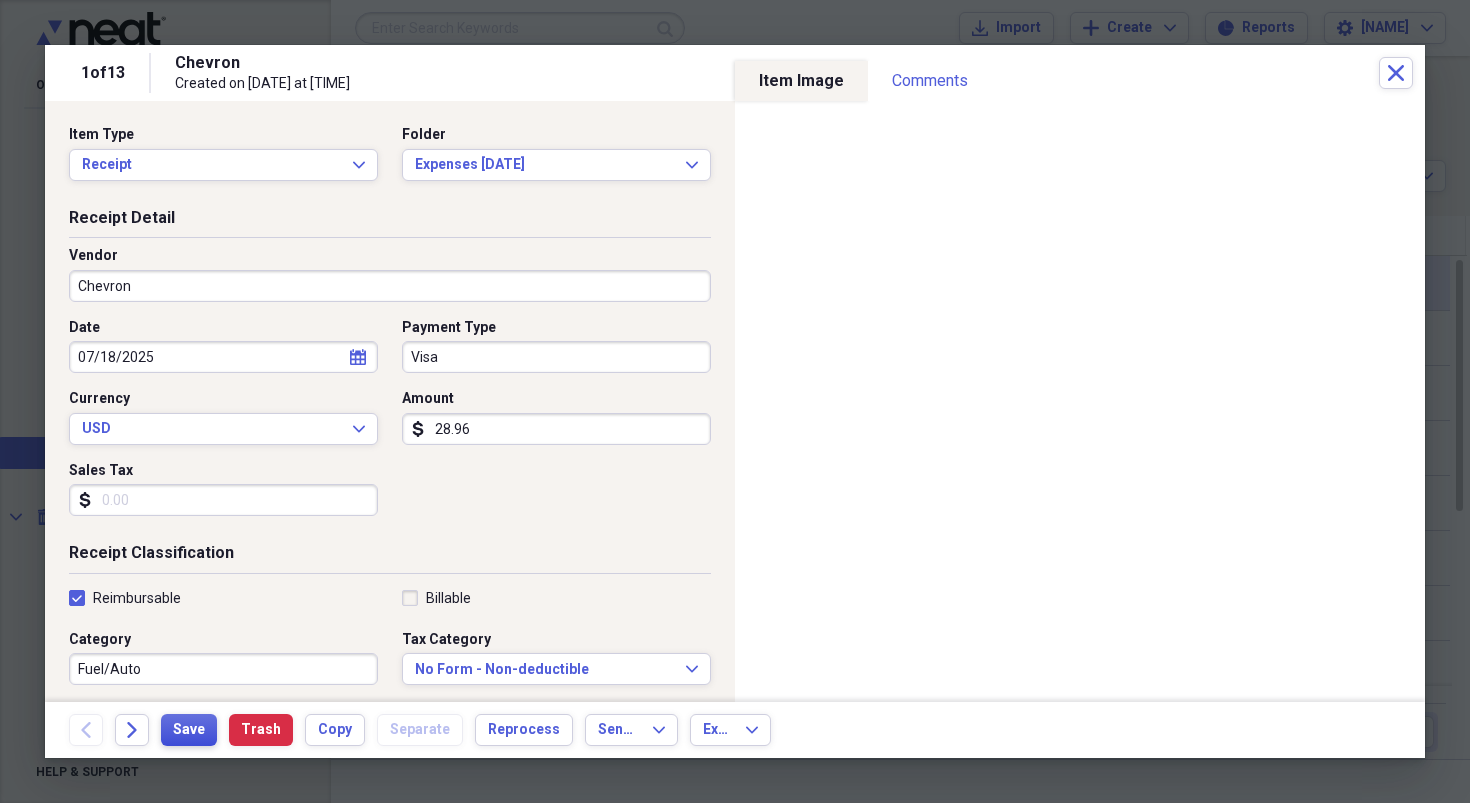 click on "Save" at bounding box center (189, 730) 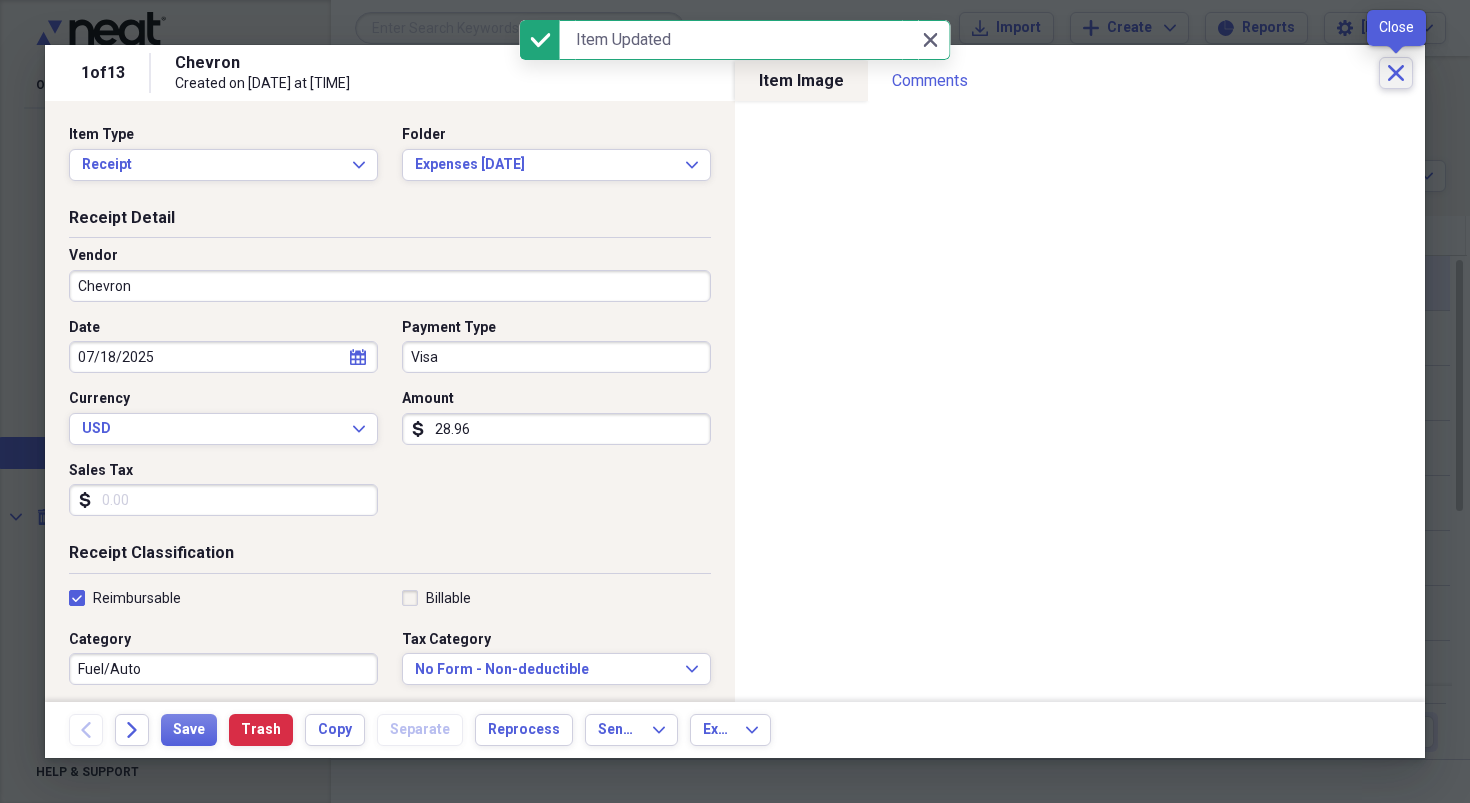 click on "Close" 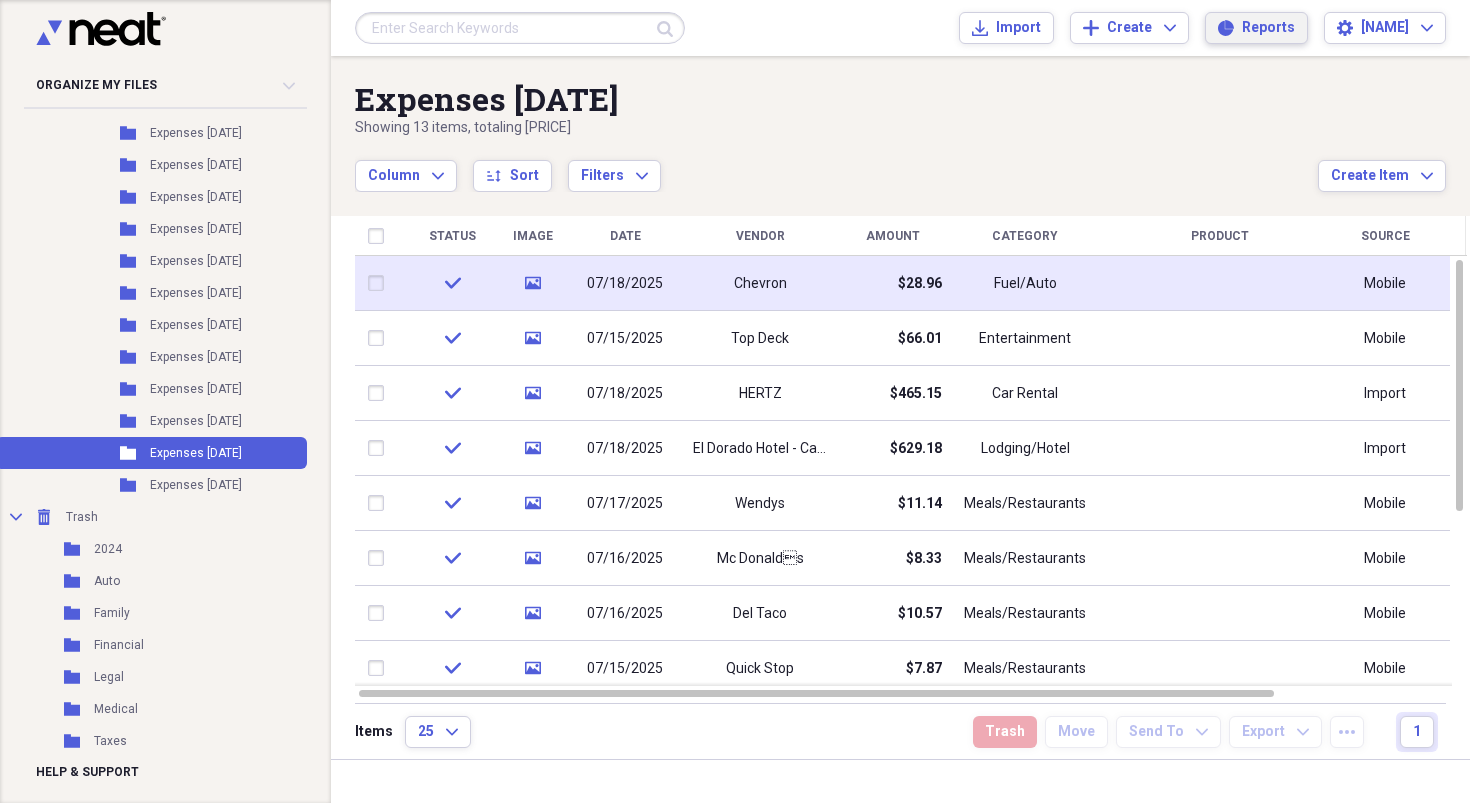 click on "Reports" at bounding box center [1268, 28] 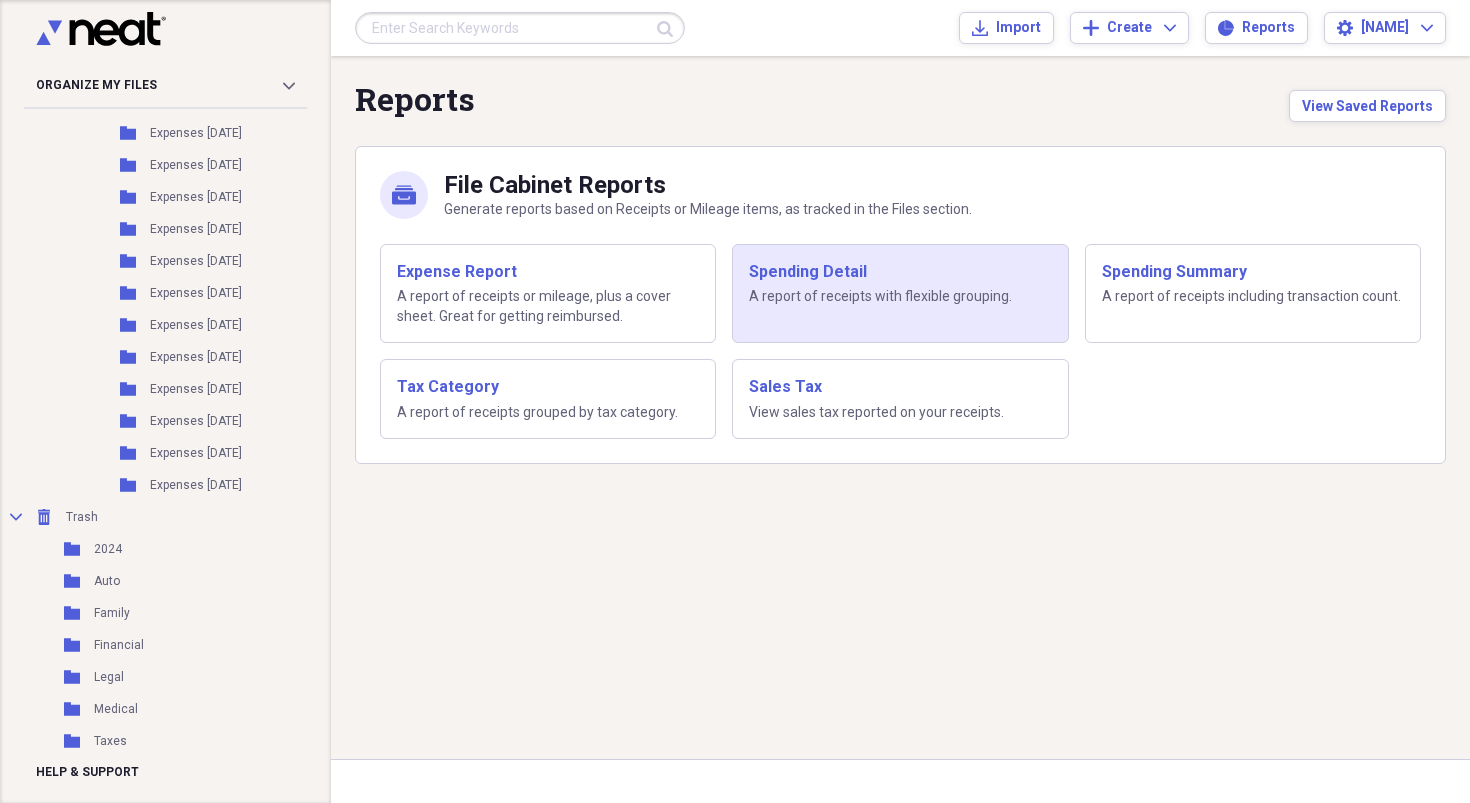 click on "Spending Detail A report of receipts with flexible grouping." at bounding box center (900, 294) 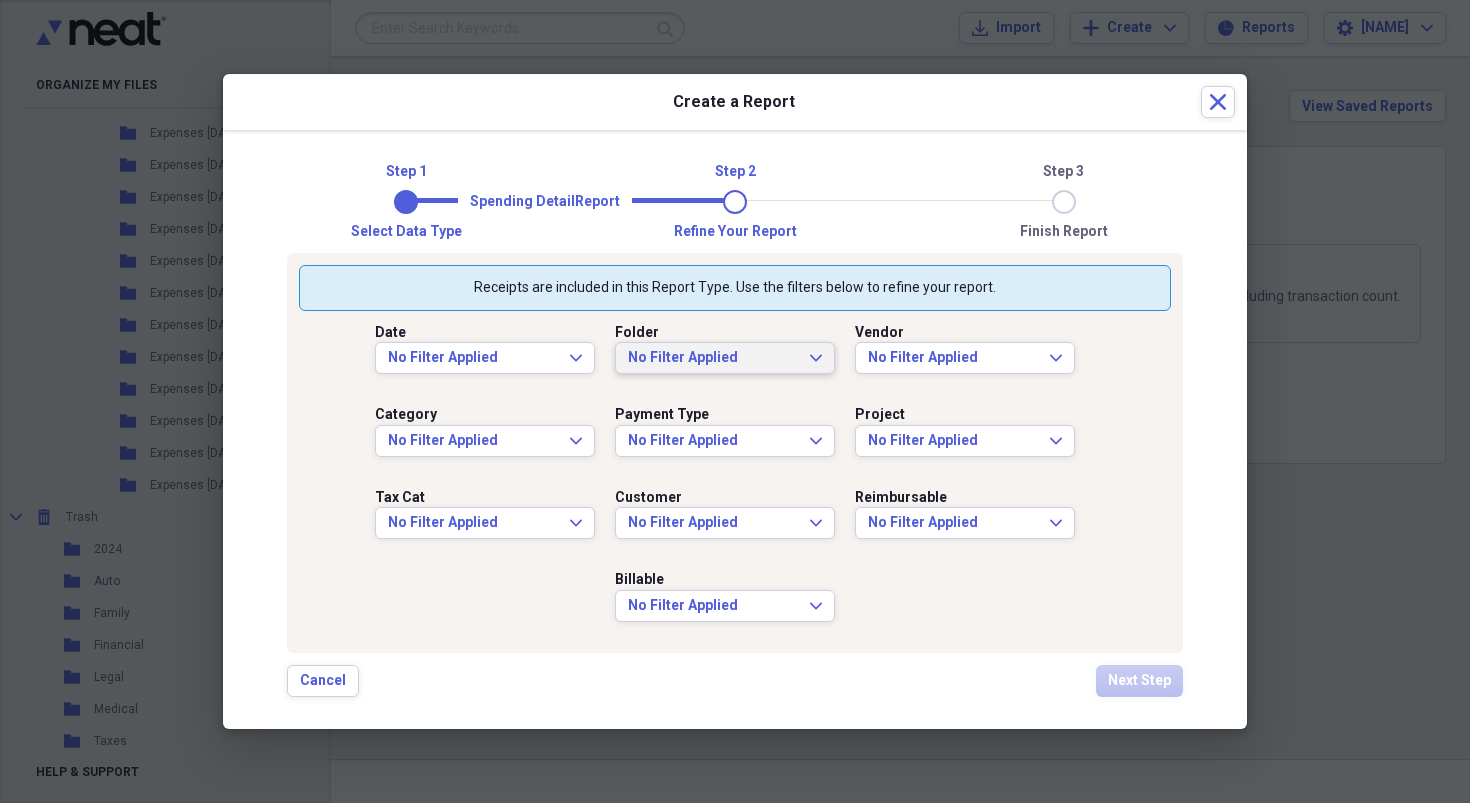 click on "No Filter Applied" at bounding box center [713, 358] 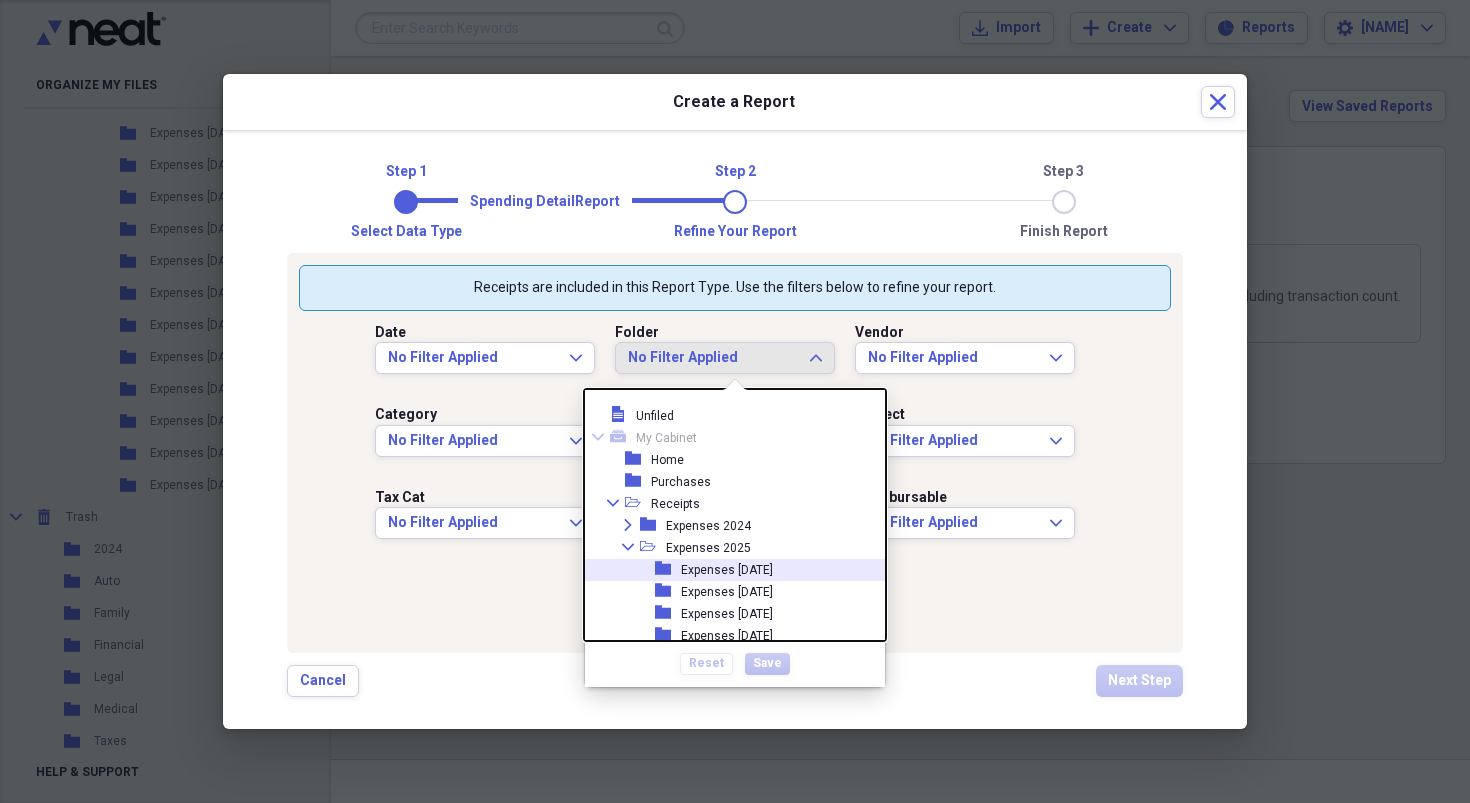 scroll, scrollTop: 227, scrollLeft: 0, axis: vertical 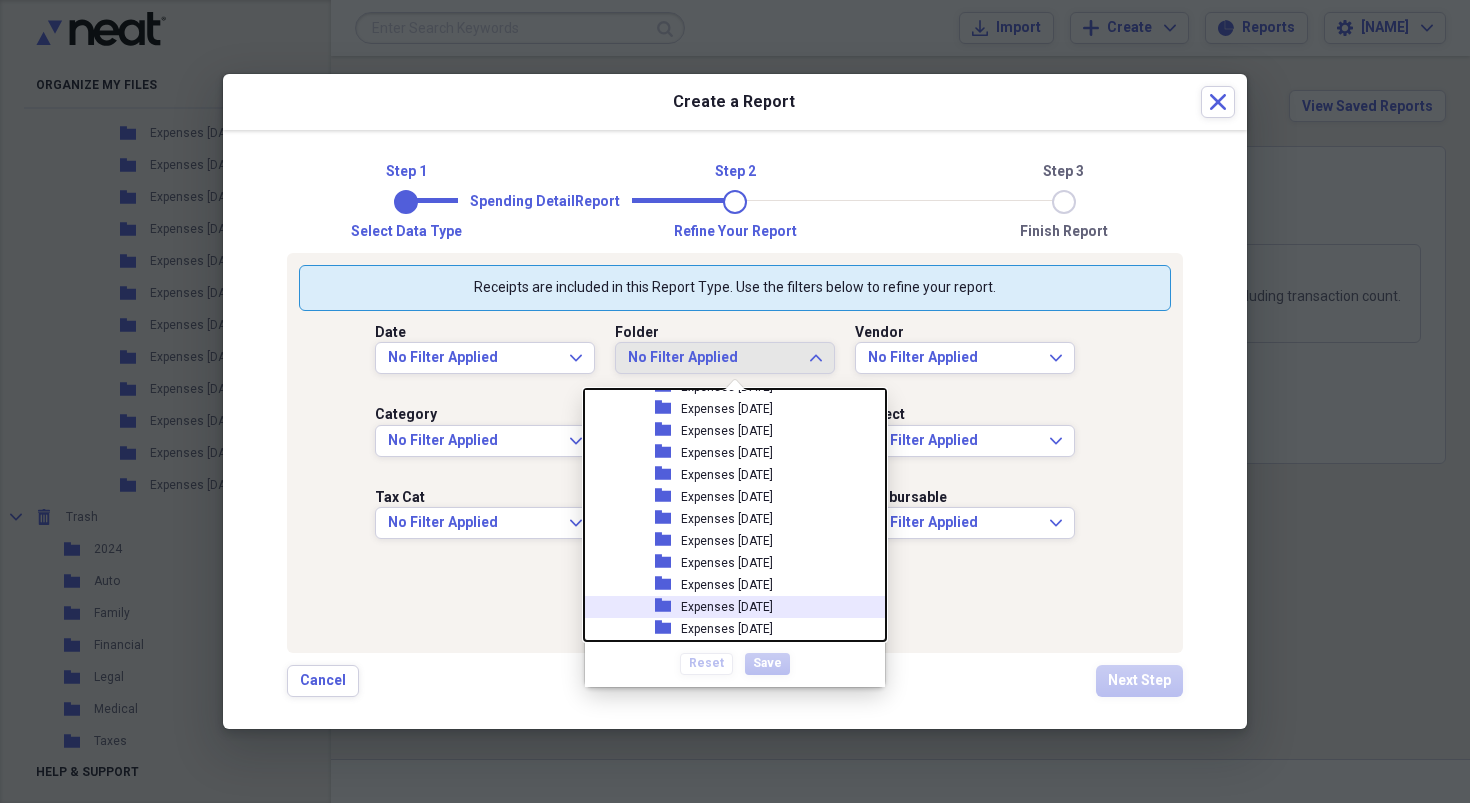click on "Expenses [DATE]" at bounding box center (727, 607) 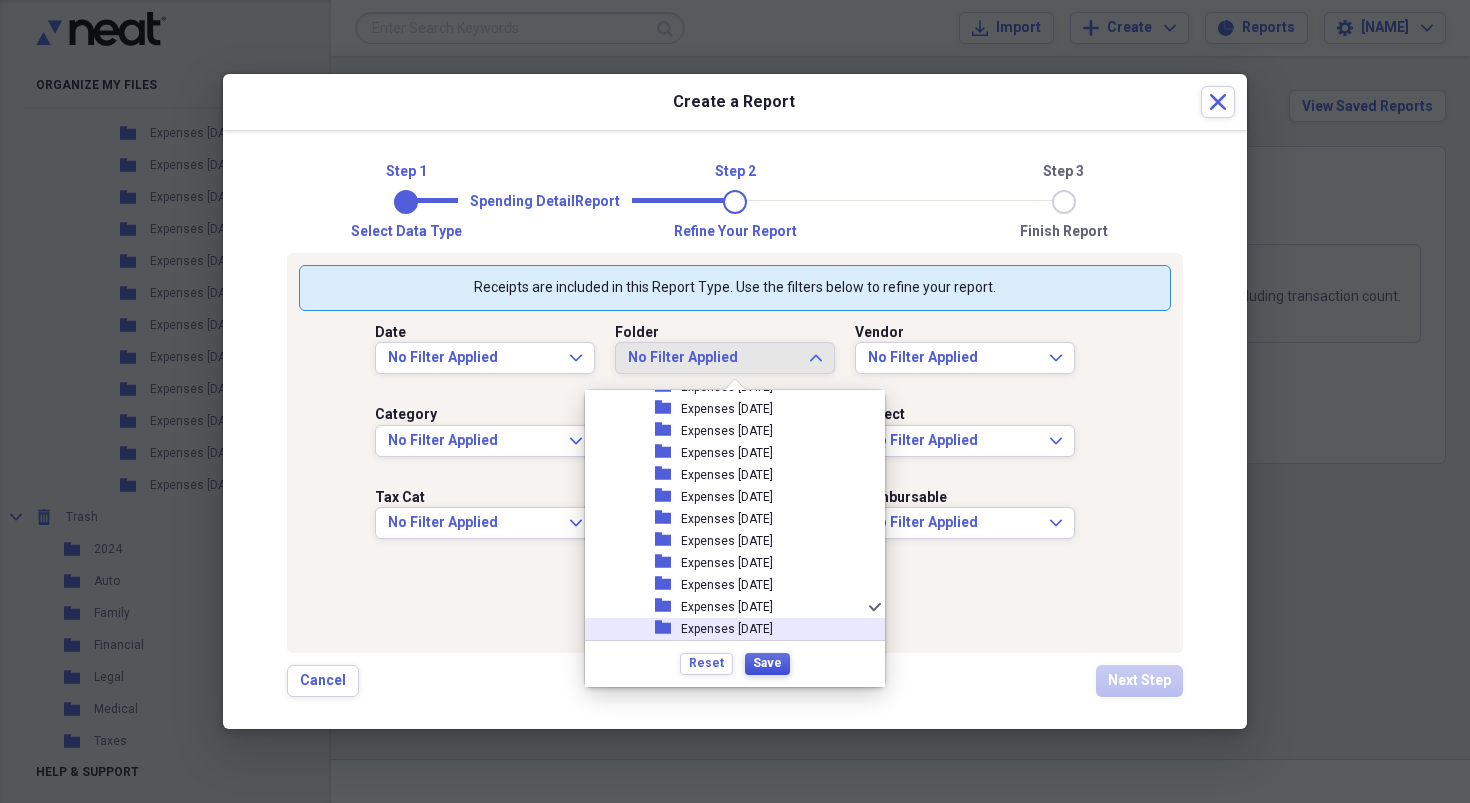 click on "Save" at bounding box center [767, 663] 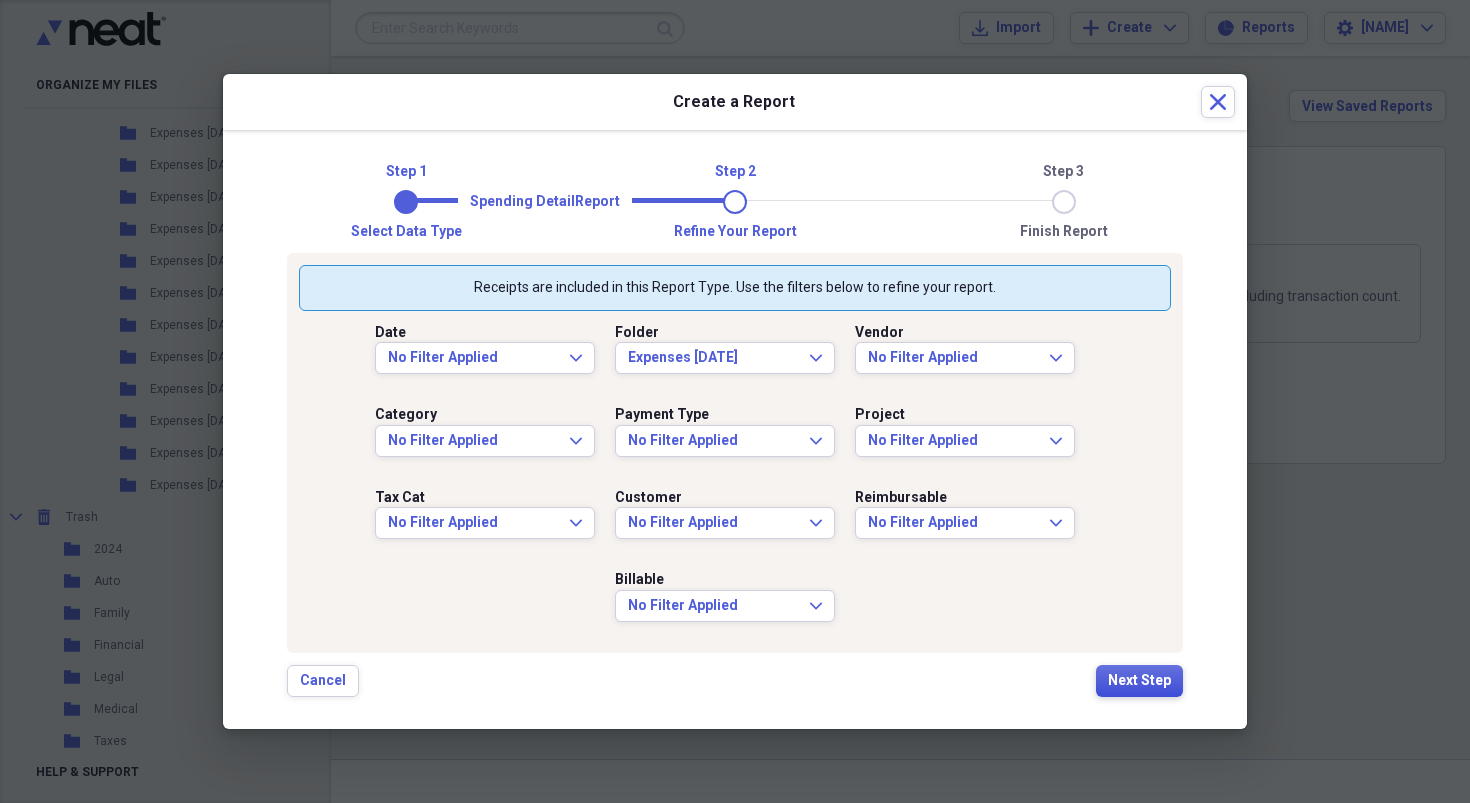 click on "Next Step" at bounding box center (1139, 681) 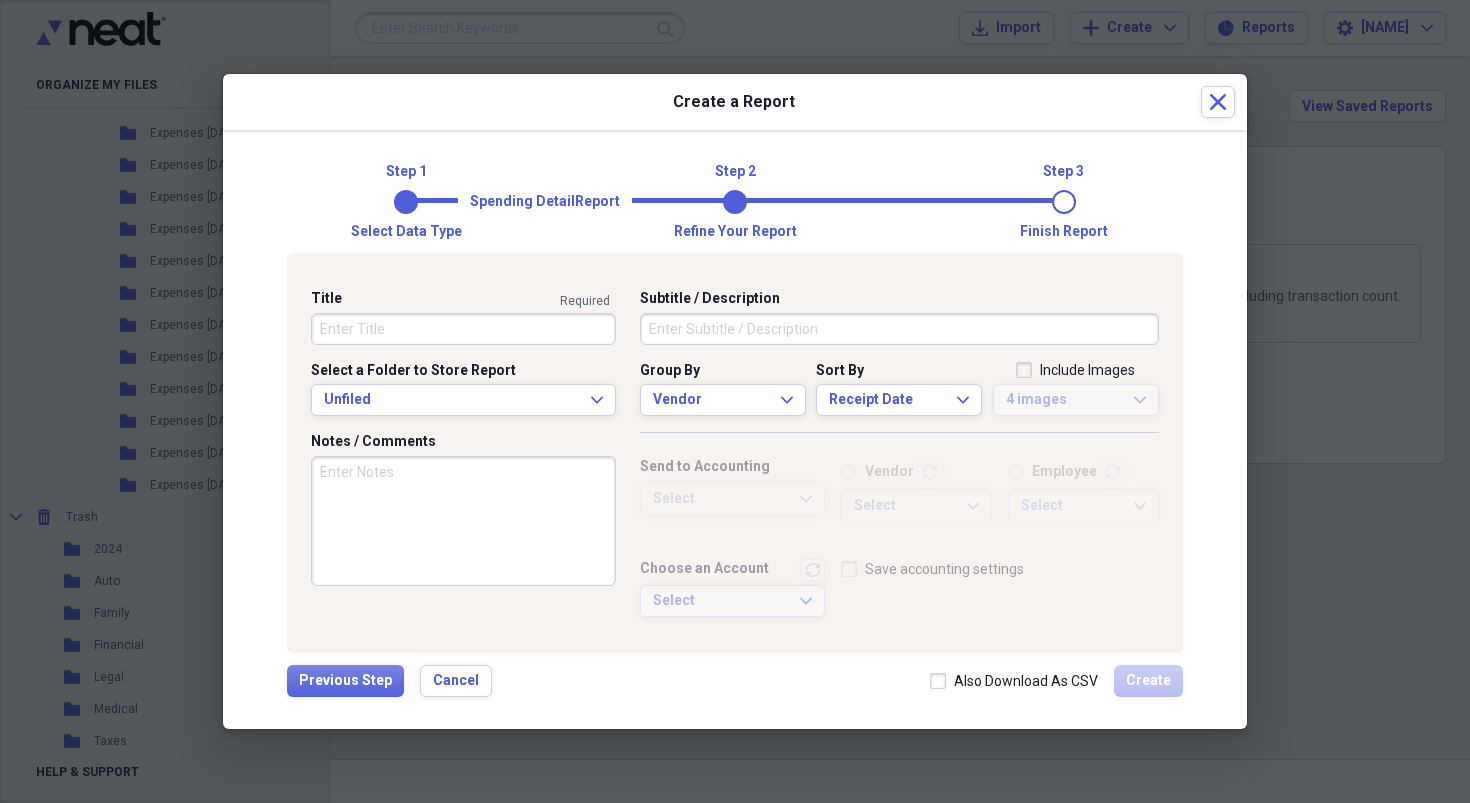 click on "Title" at bounding box center [463, 329] 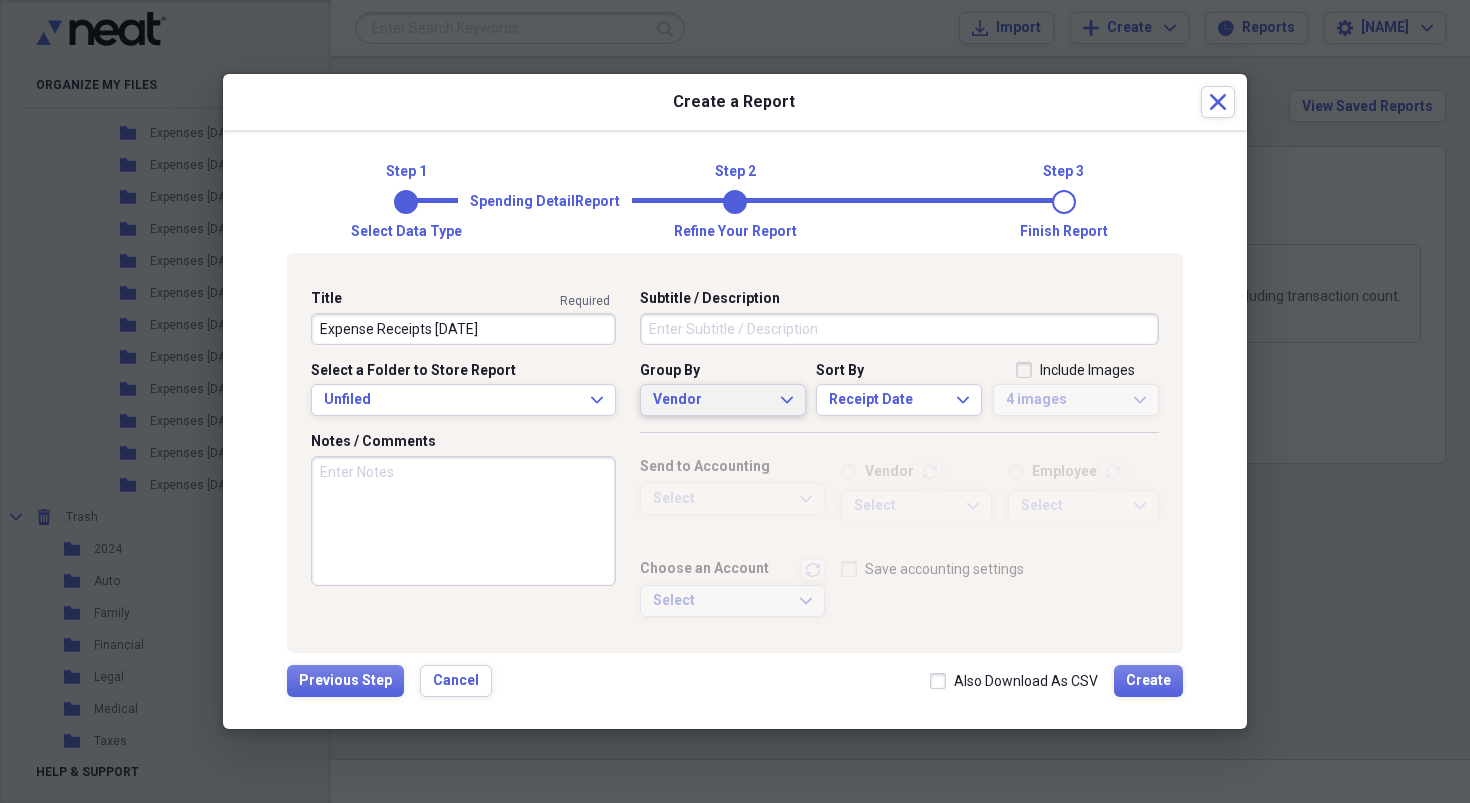 type on "Expense Receipts [DATE]" 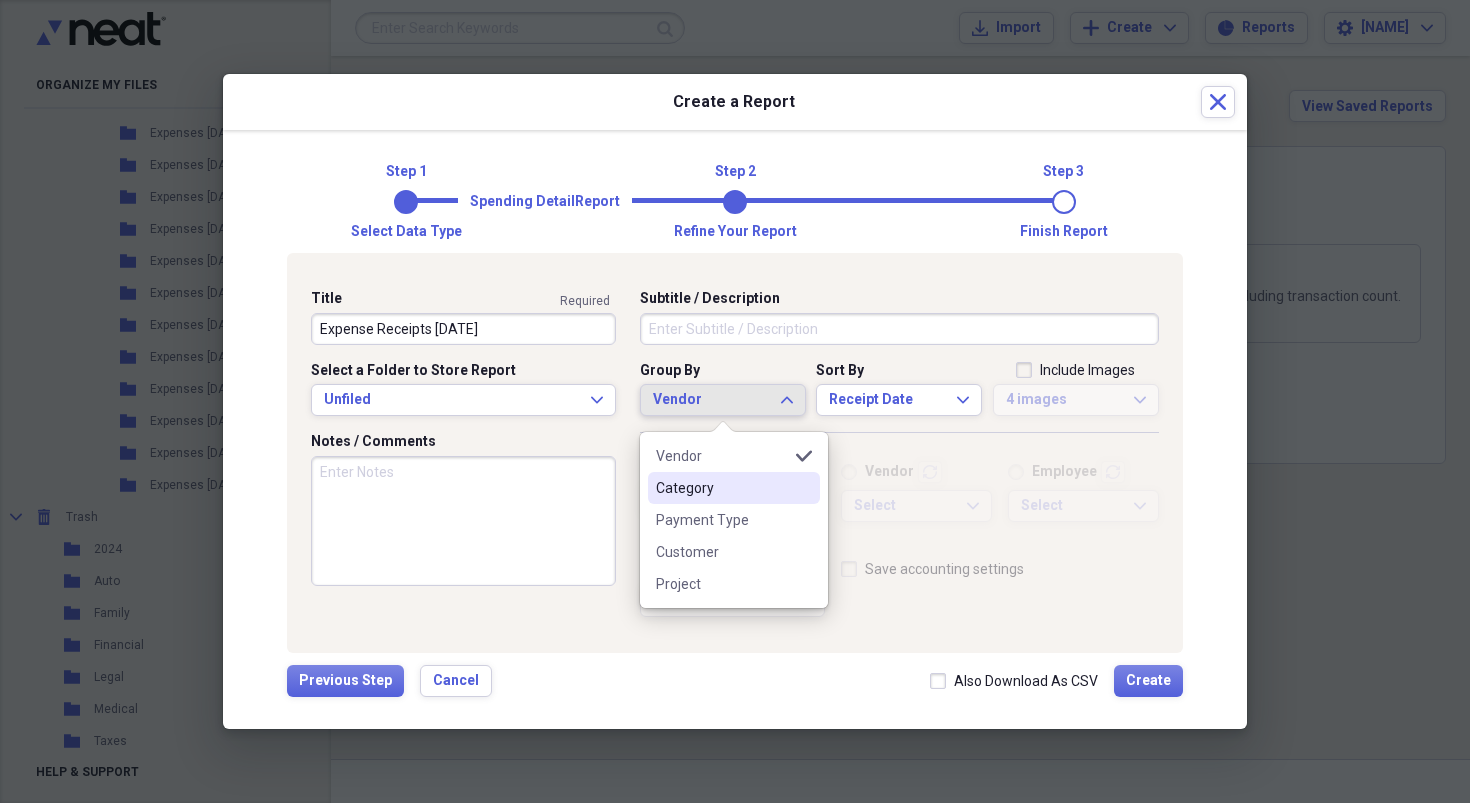 click on "Category" at bounding box center (722, 488) 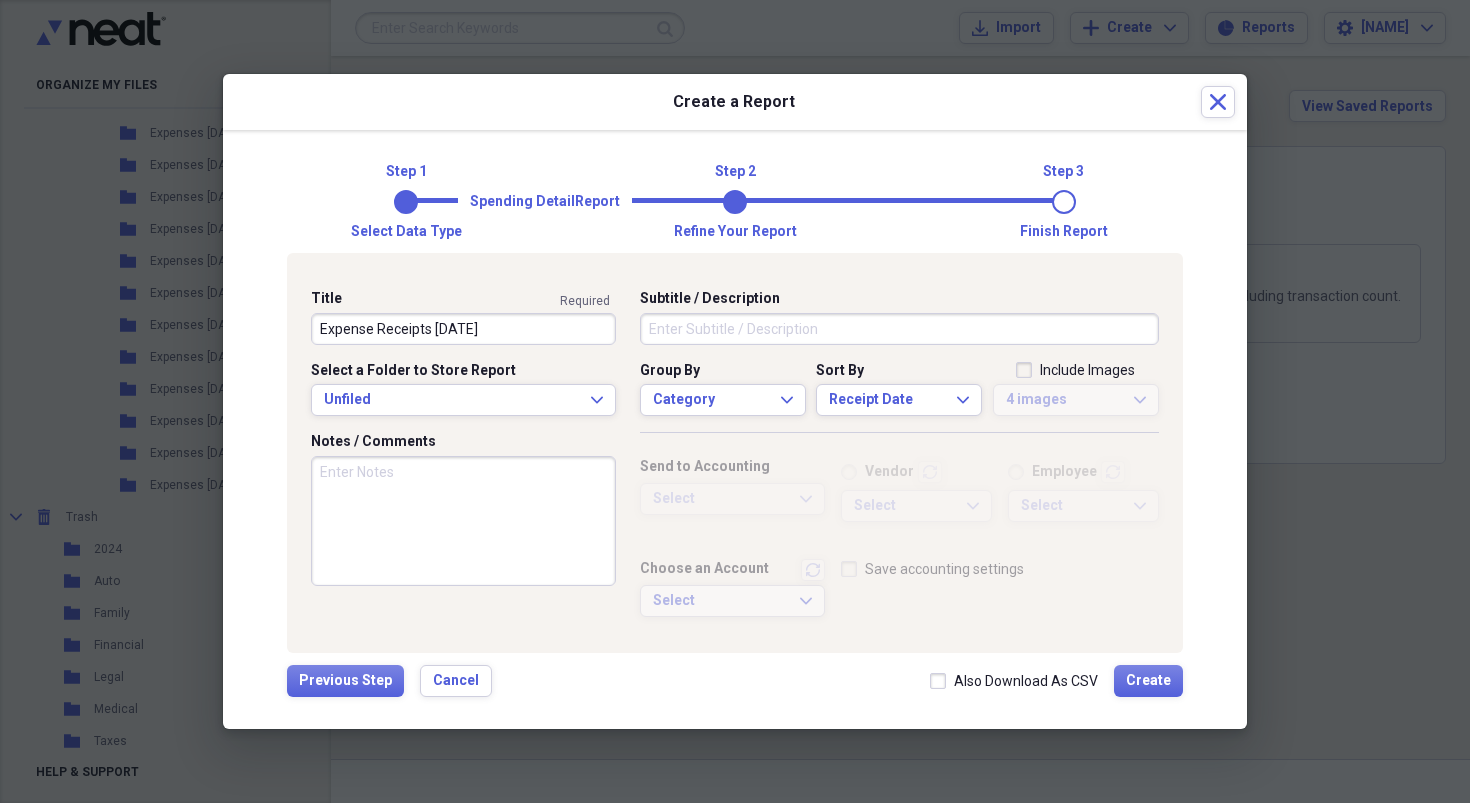 click on "Sort By Receipt Date Expand" at bounding box center [899, 397] 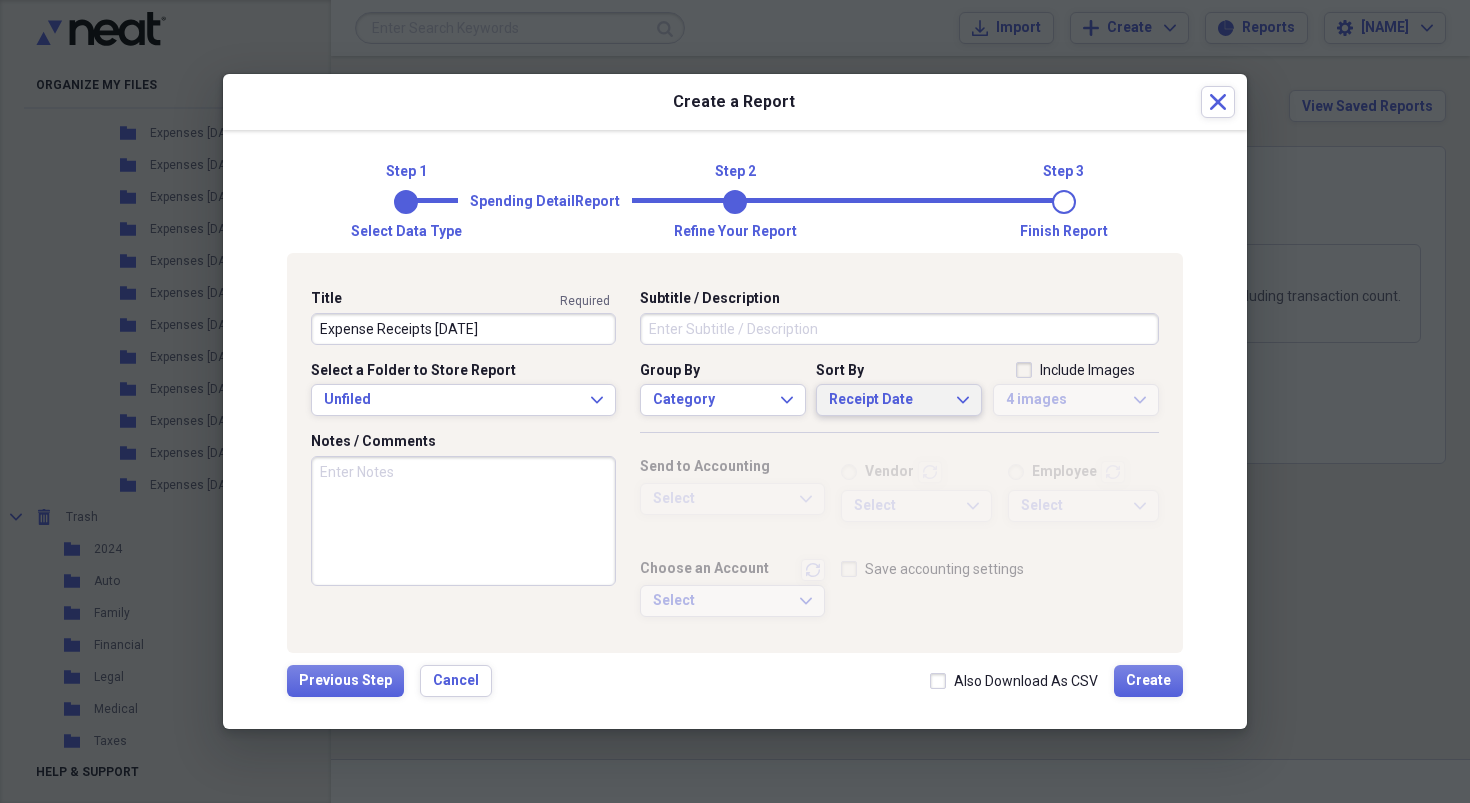 click on "Expand" 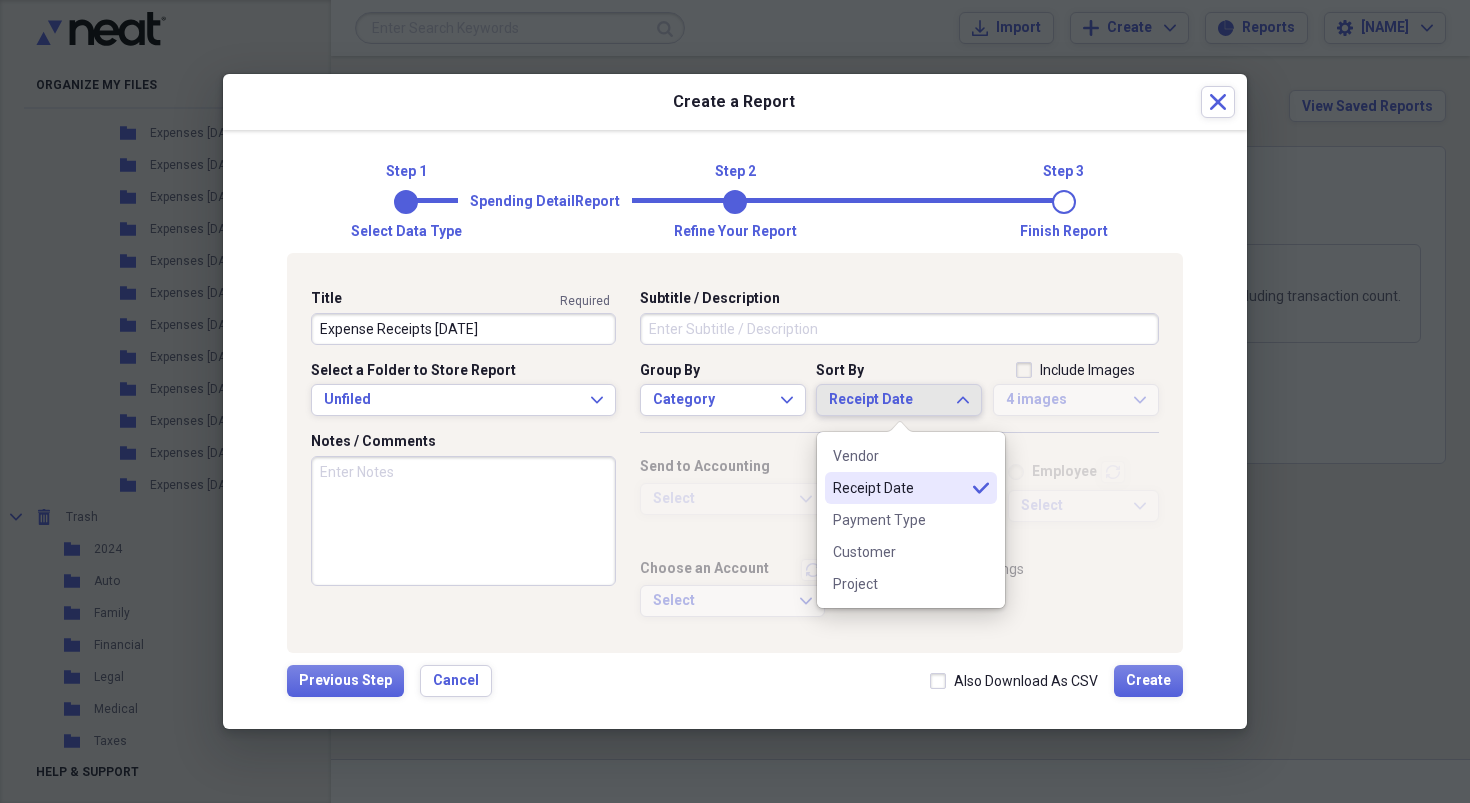 click on "Expand" 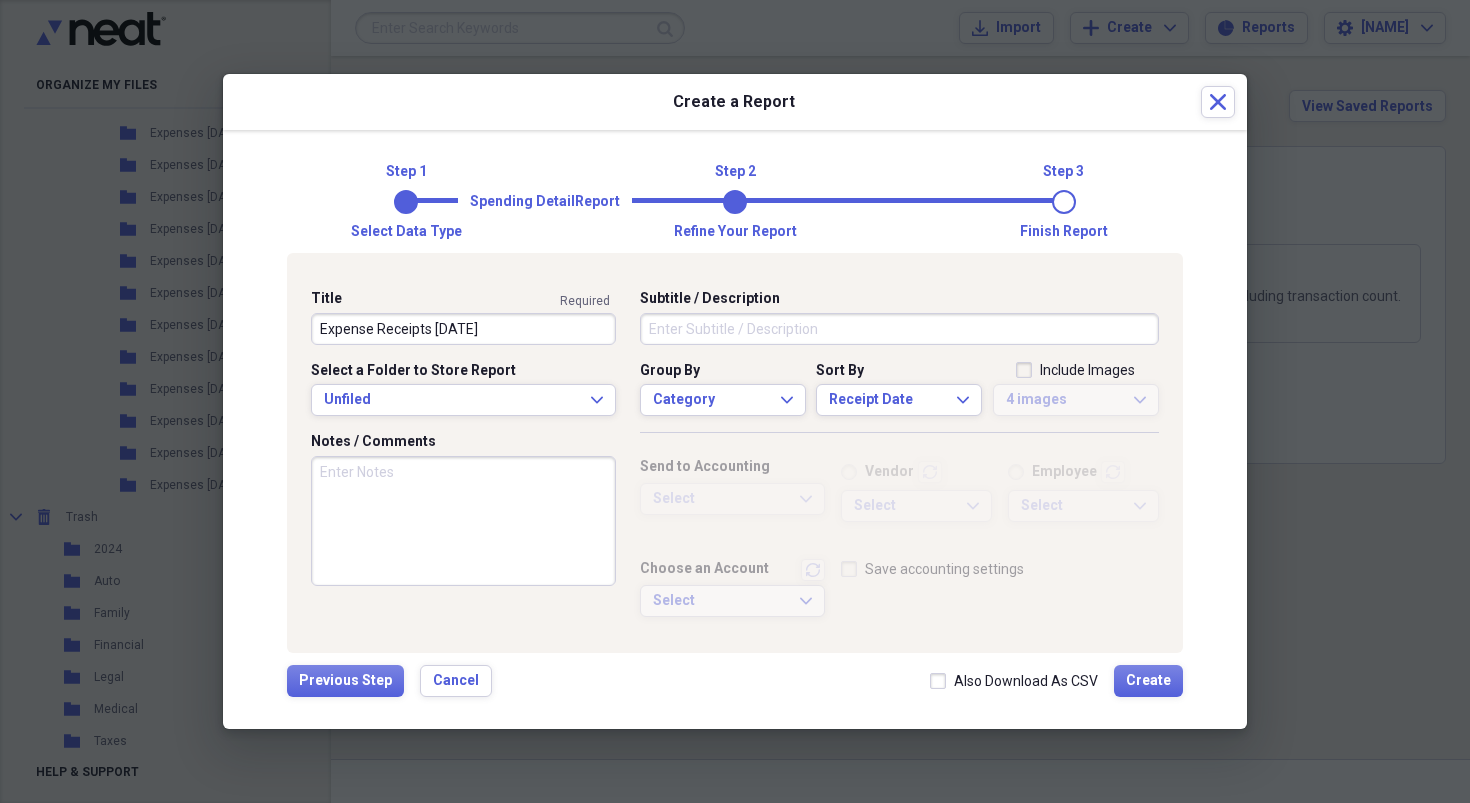 click on "Include Images" at bounding box center (1075, 370) 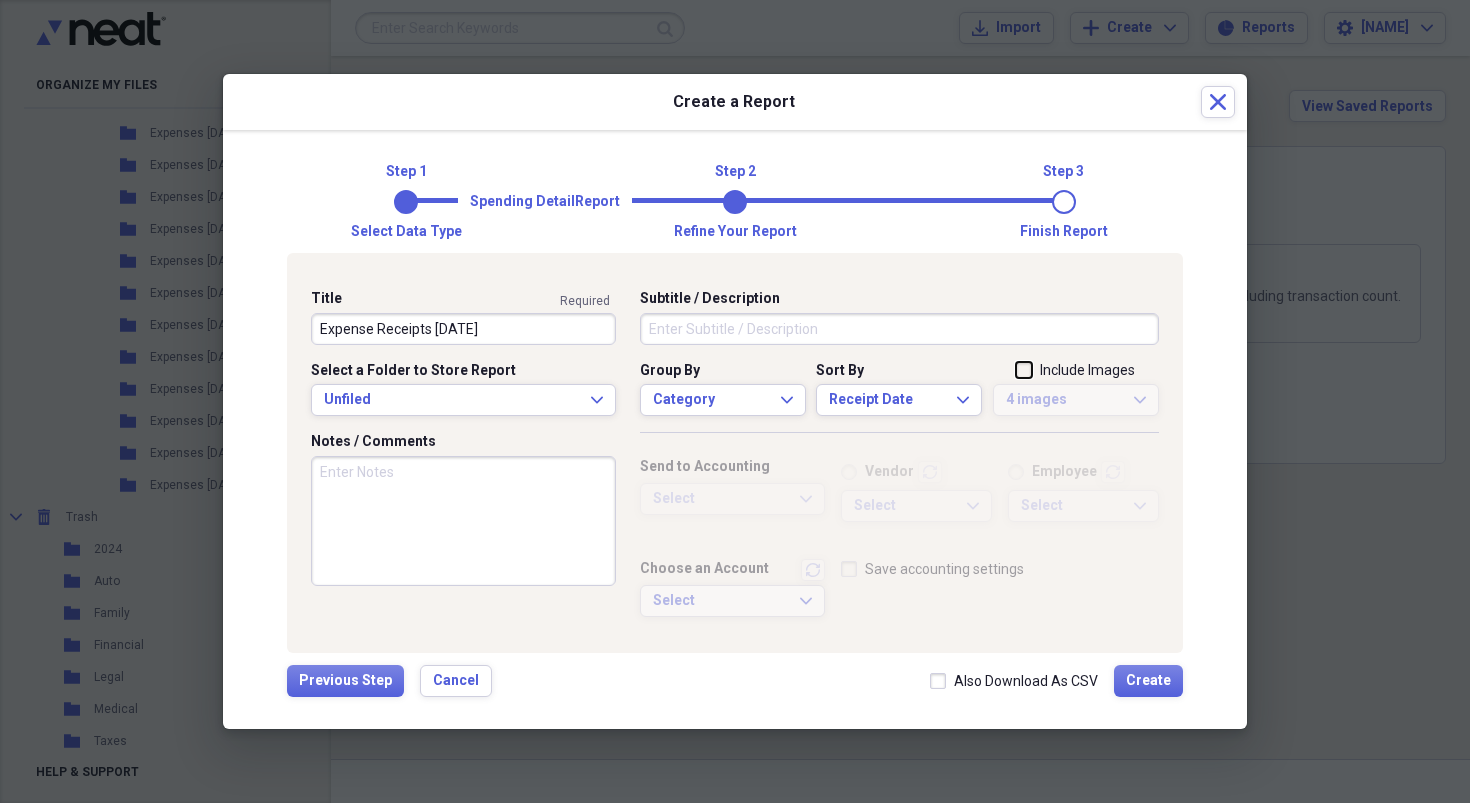 click on "Include Images" at bounding box center [1016, 372] 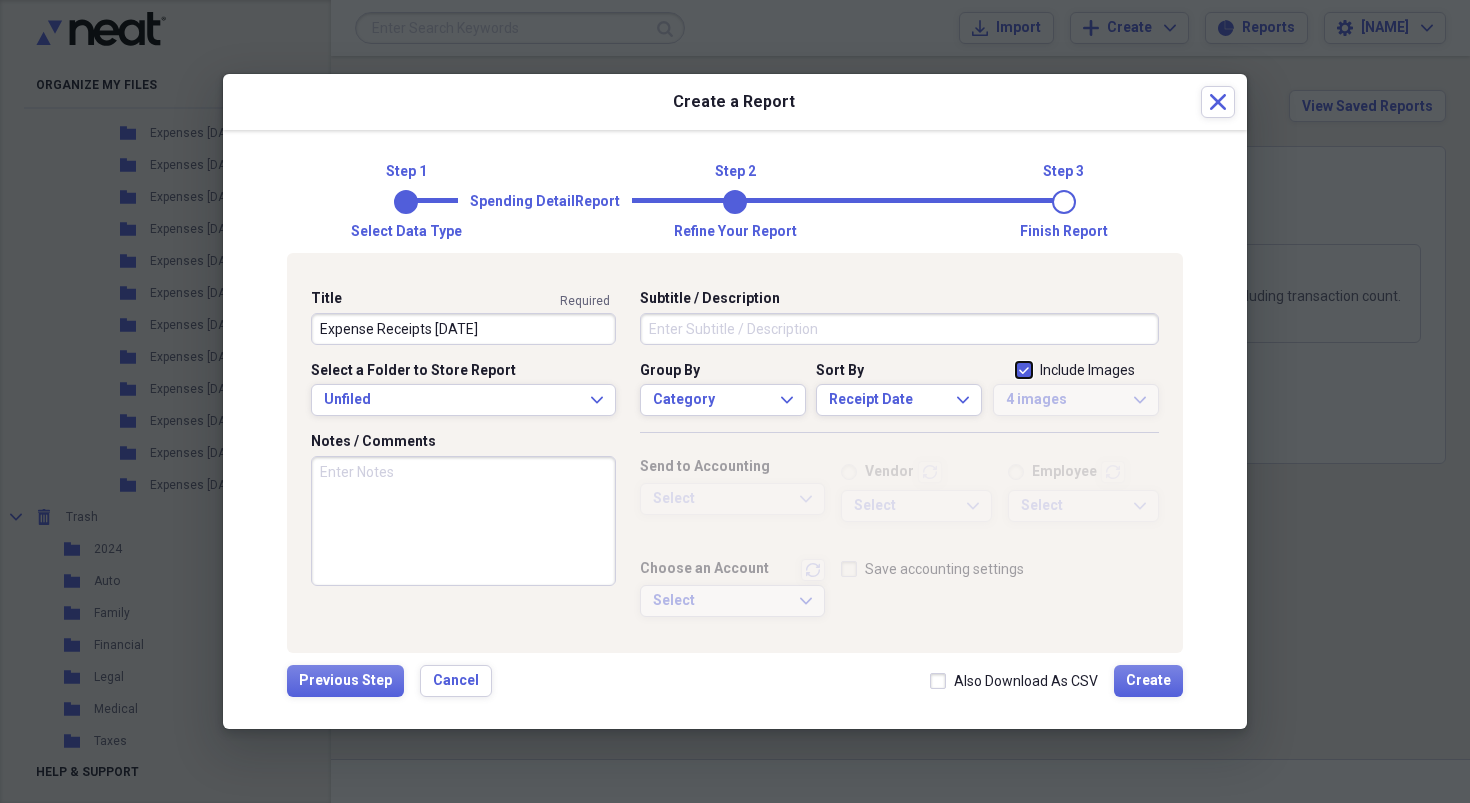 checkbox on "true" 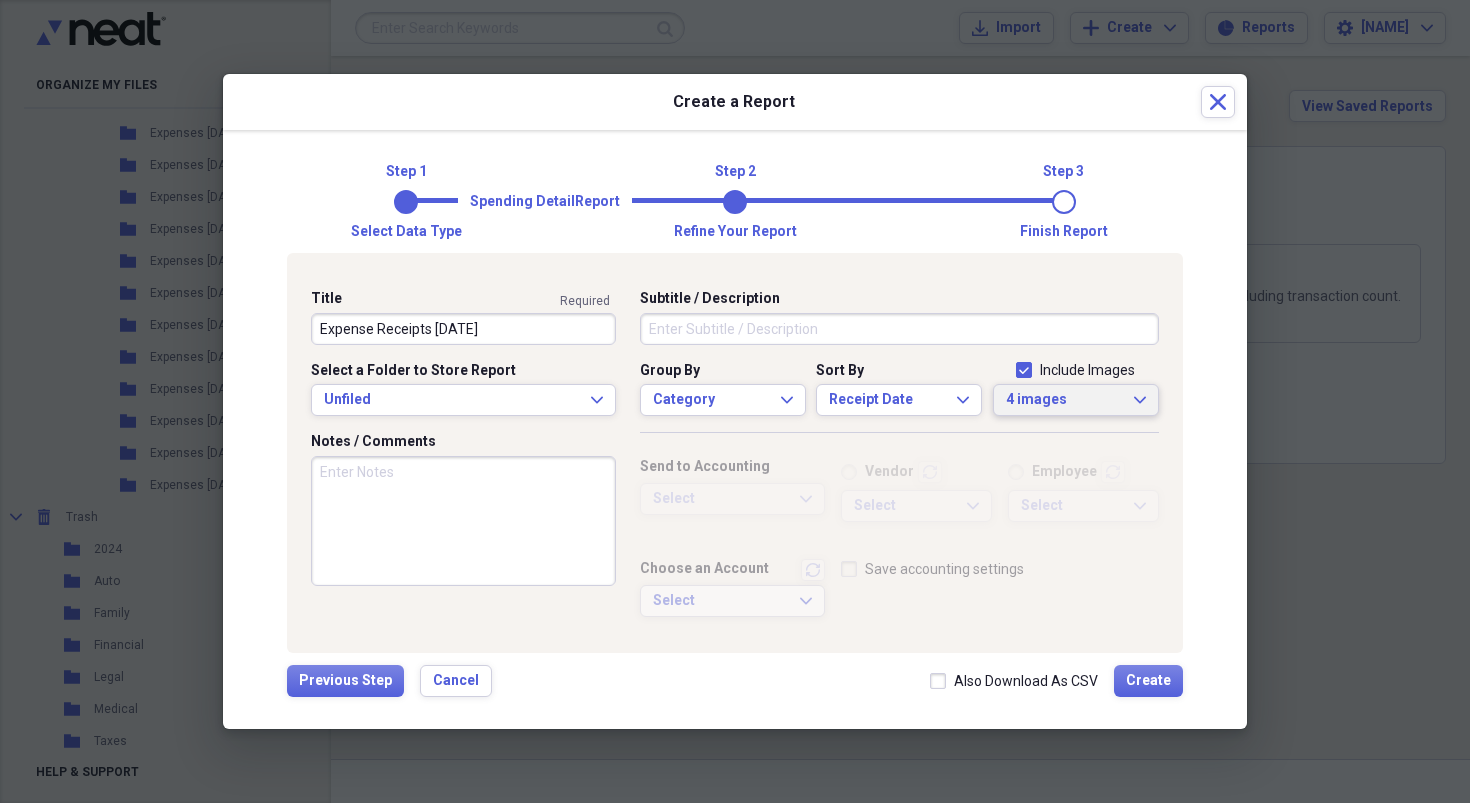 click on "4 images" at bounding box center [1064, 400] 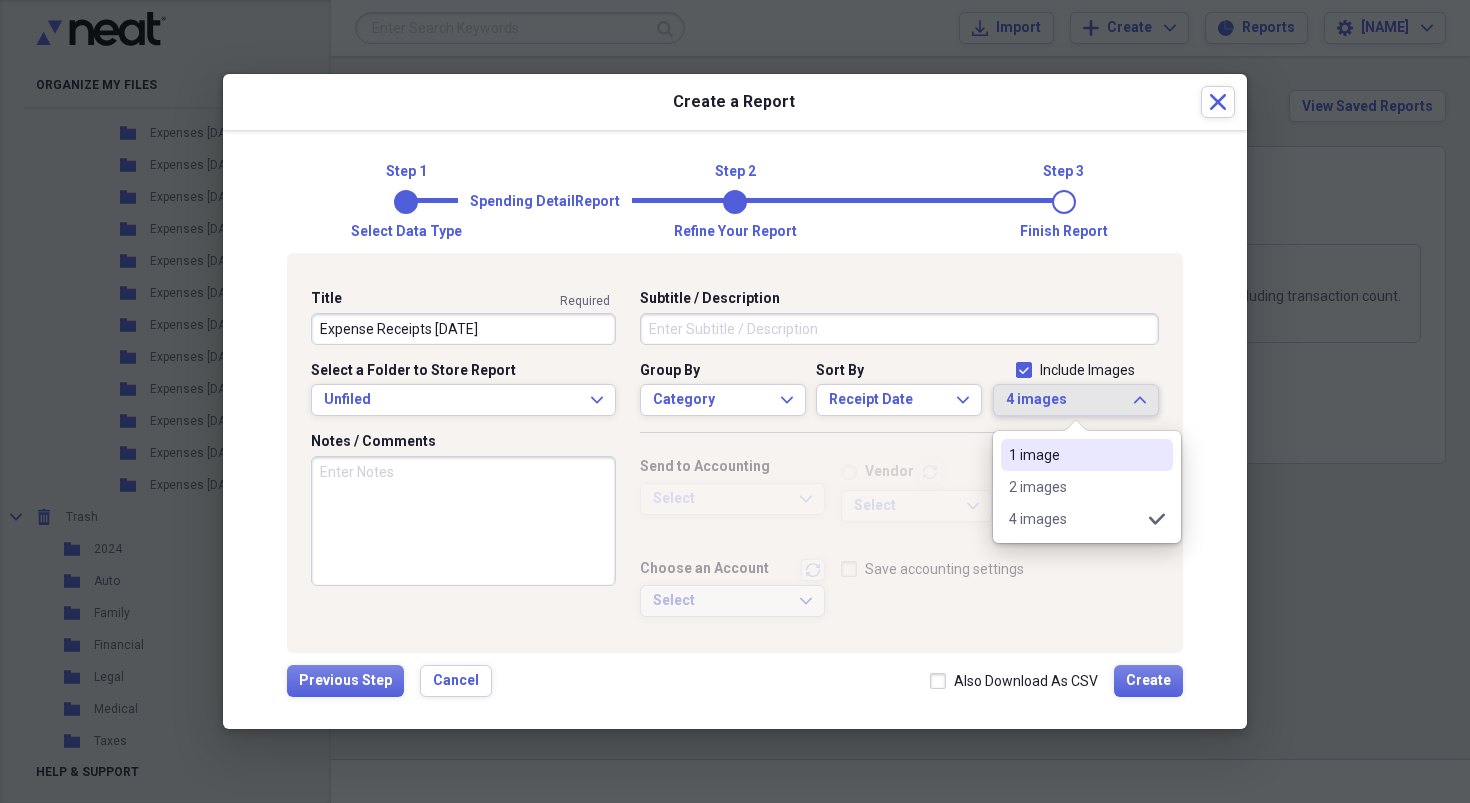 click on "1 image" at bounding box center (1087, 455) 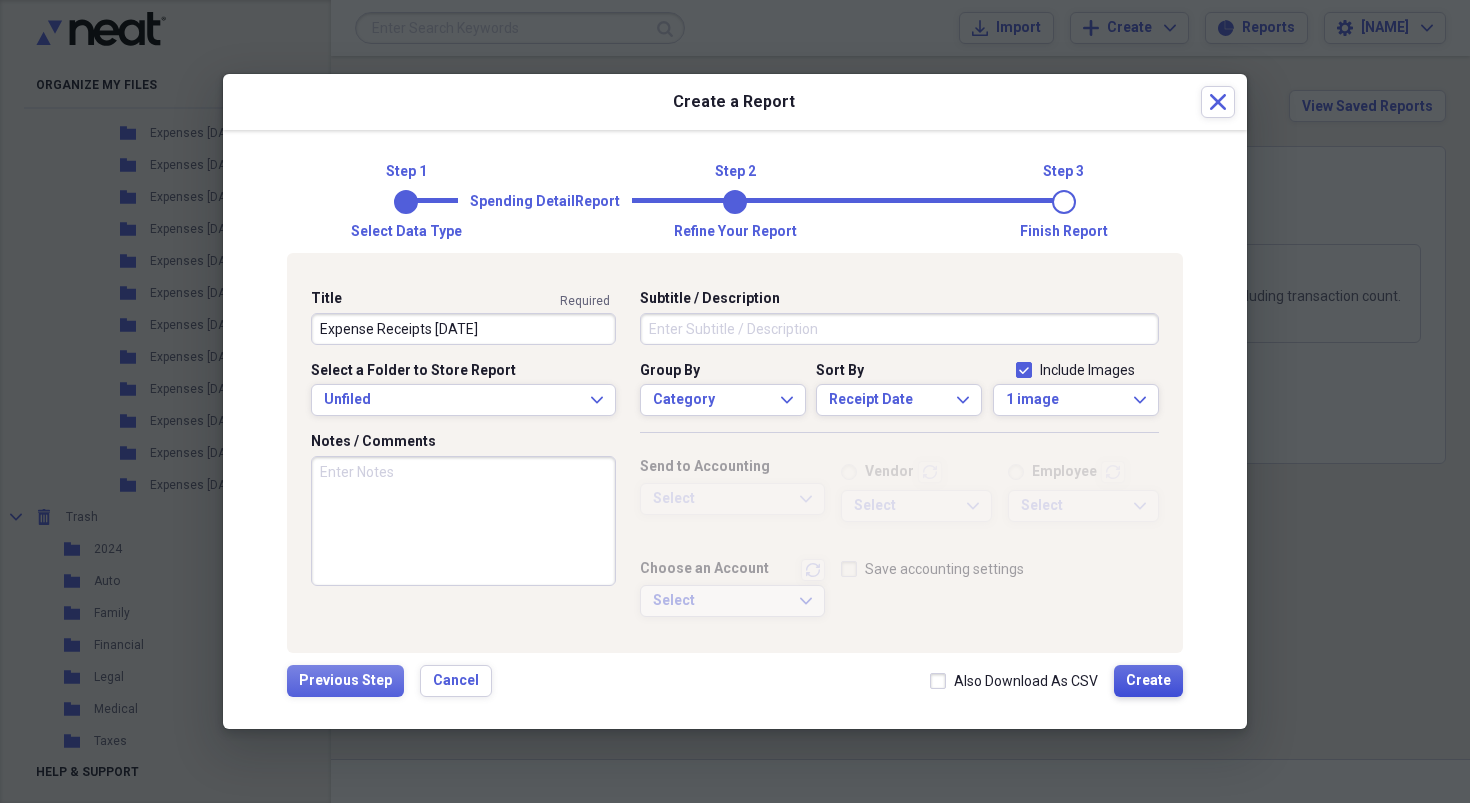 click on "Create" at bounding box center (1148, 681) 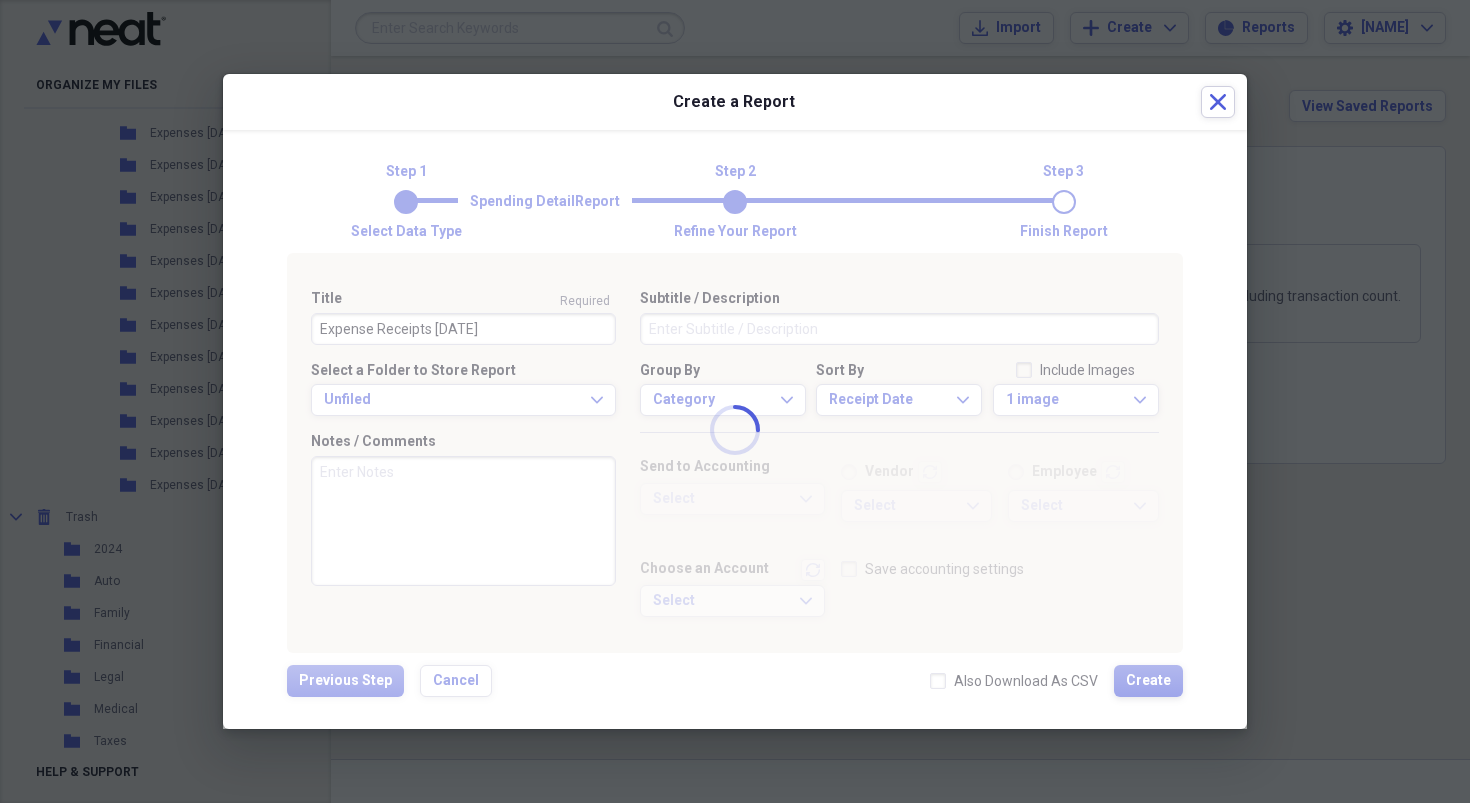 type 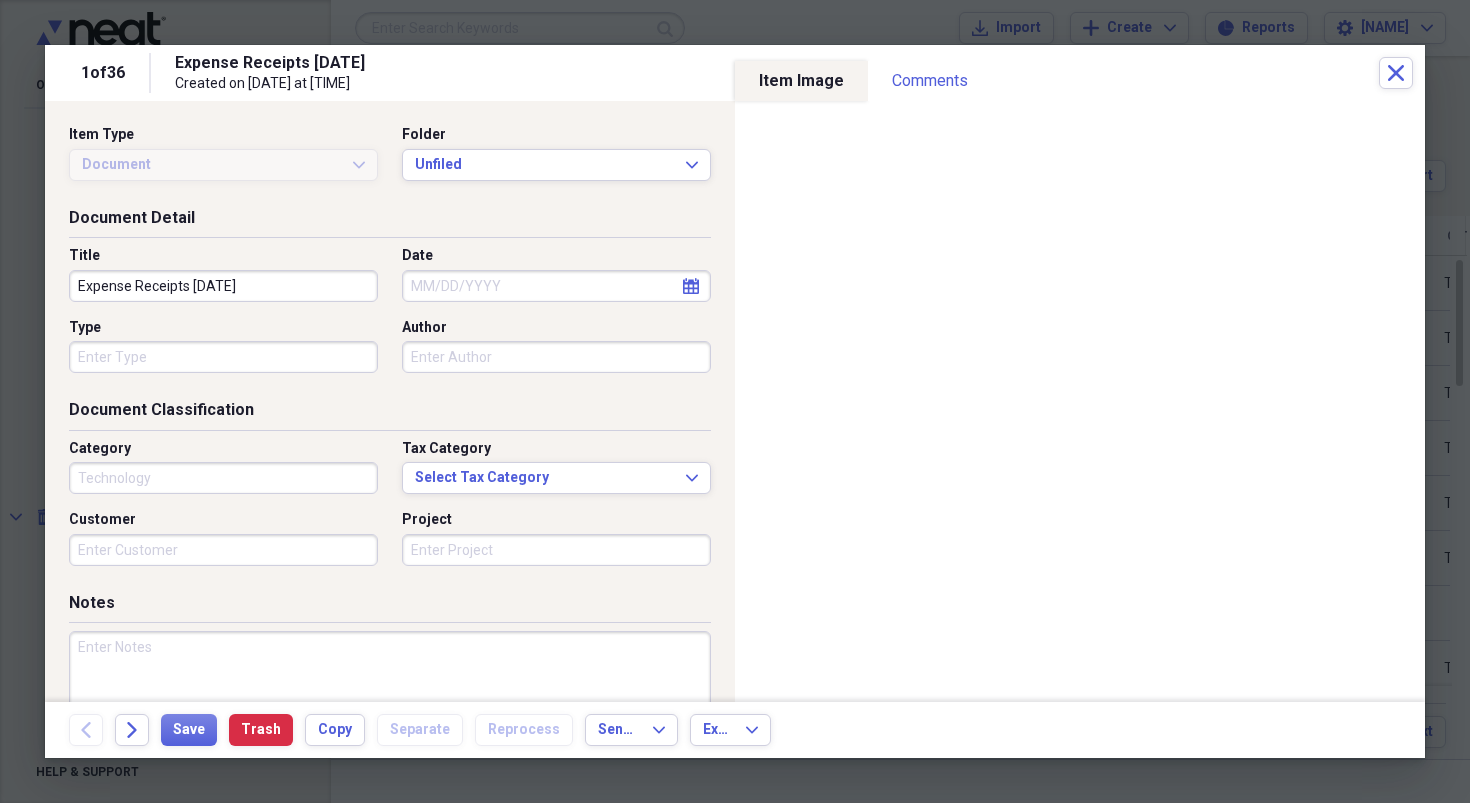 type on "Technology" 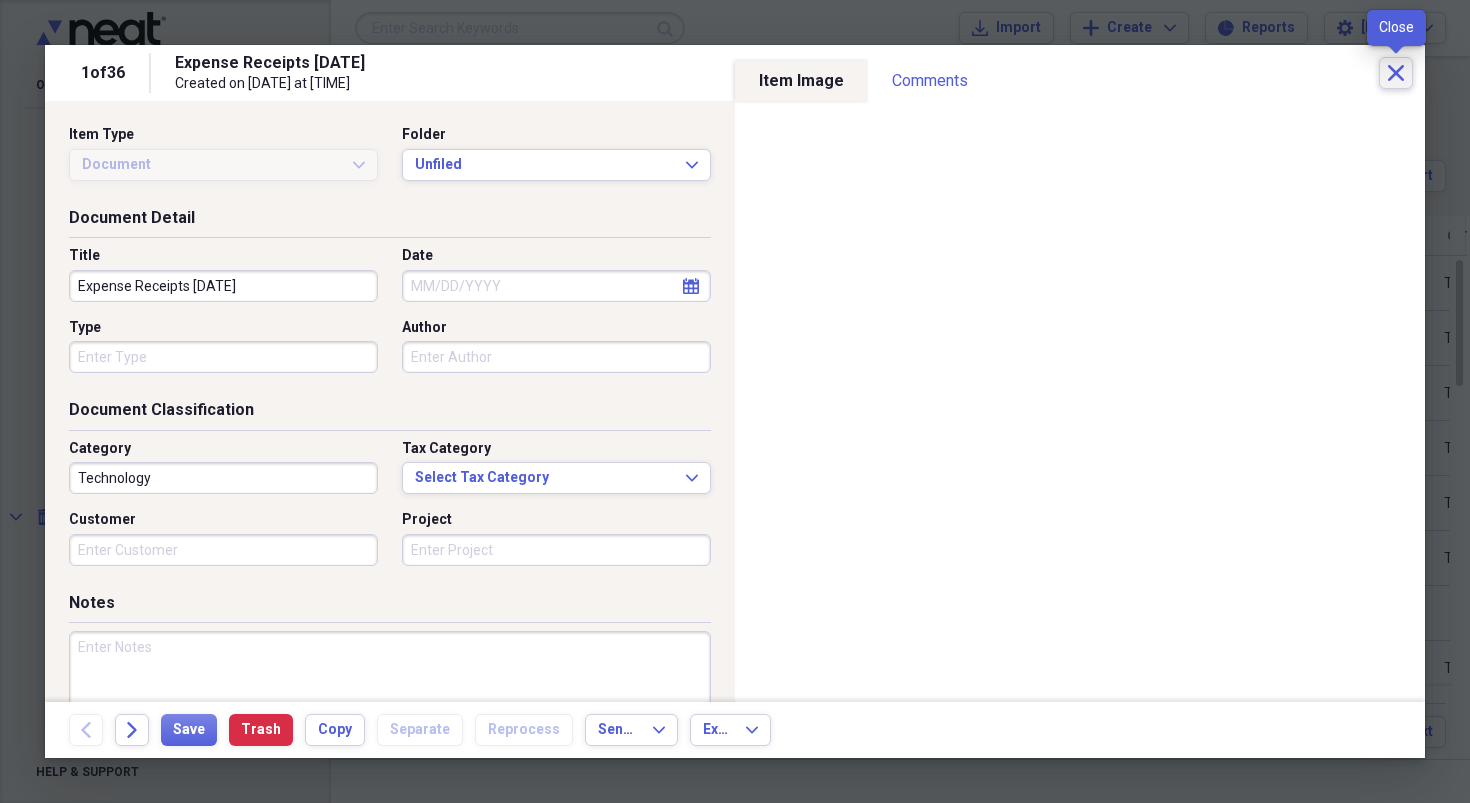 click 